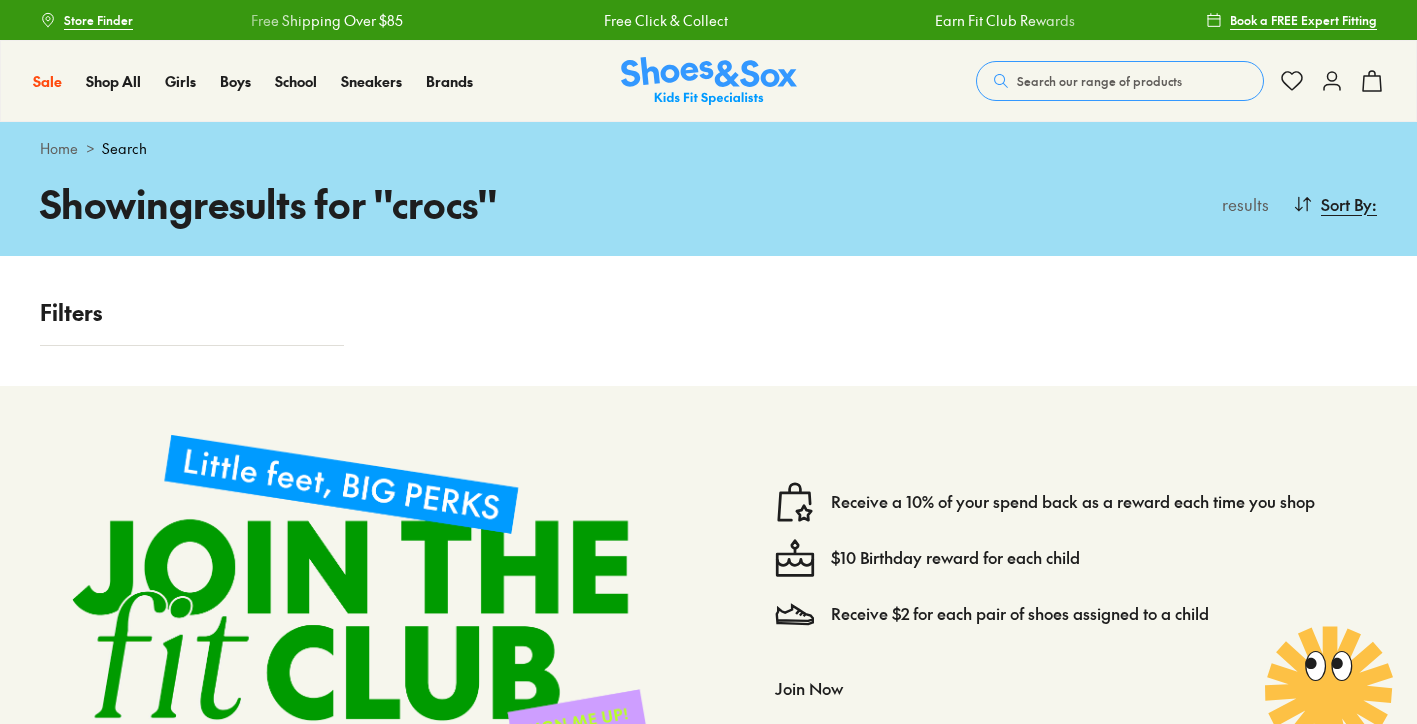 scroll, scrollTop: 0, scrollLeft: 0, axis: both 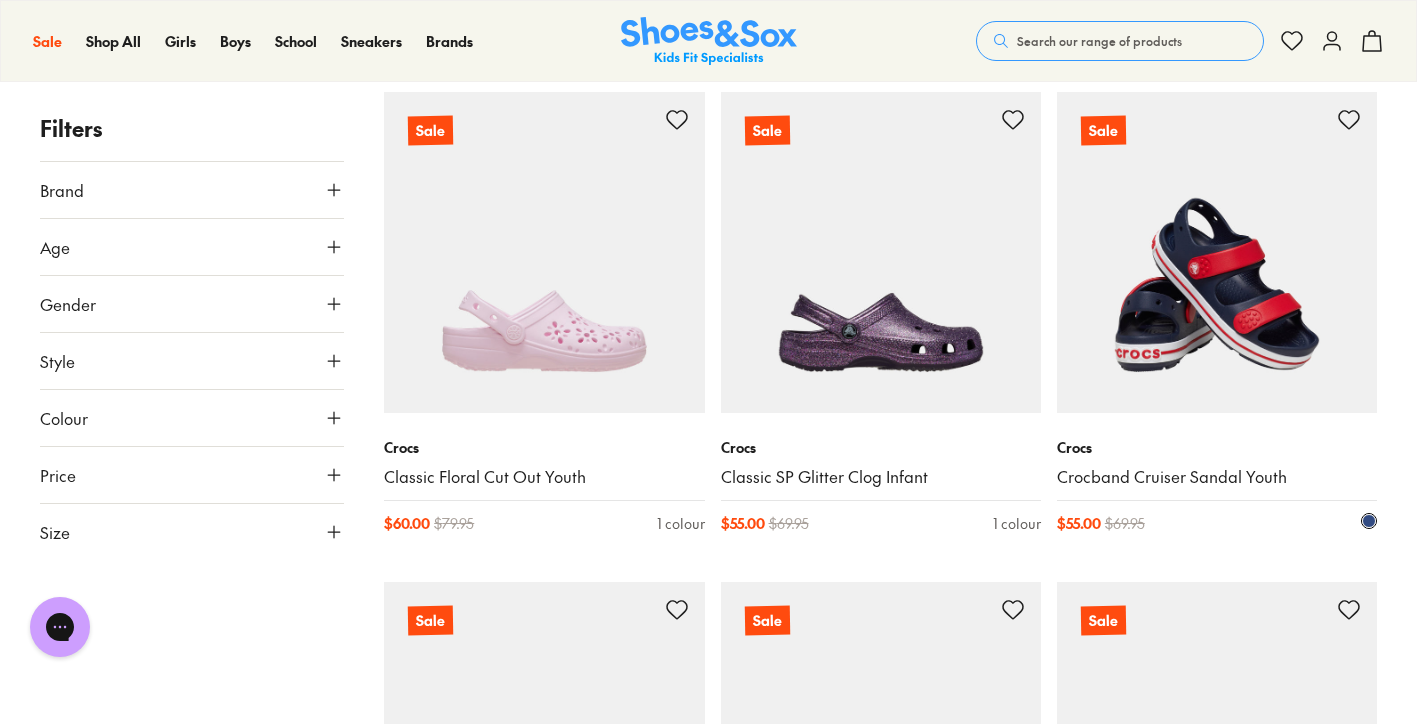 click at bounding box center (1217, 252) 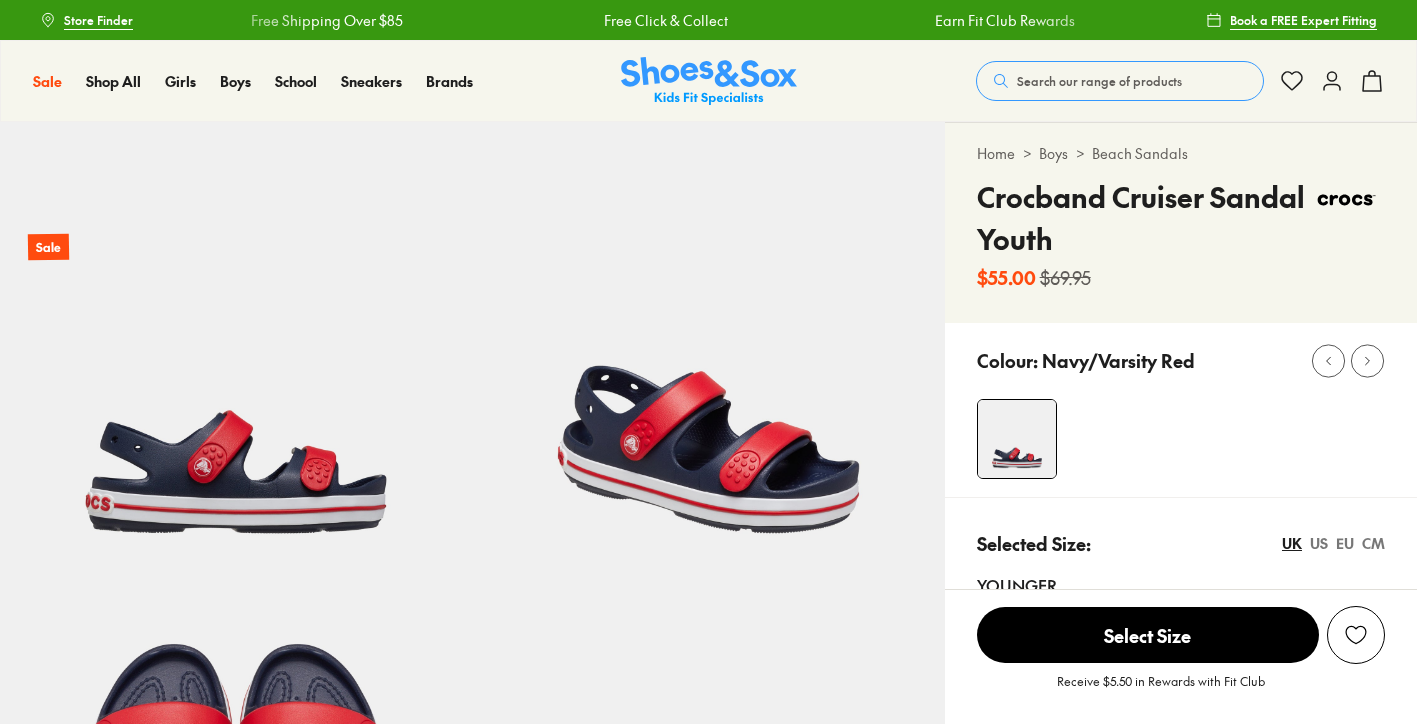 scroll, scrollTop: 0, scrollLeft: 0, axis: both 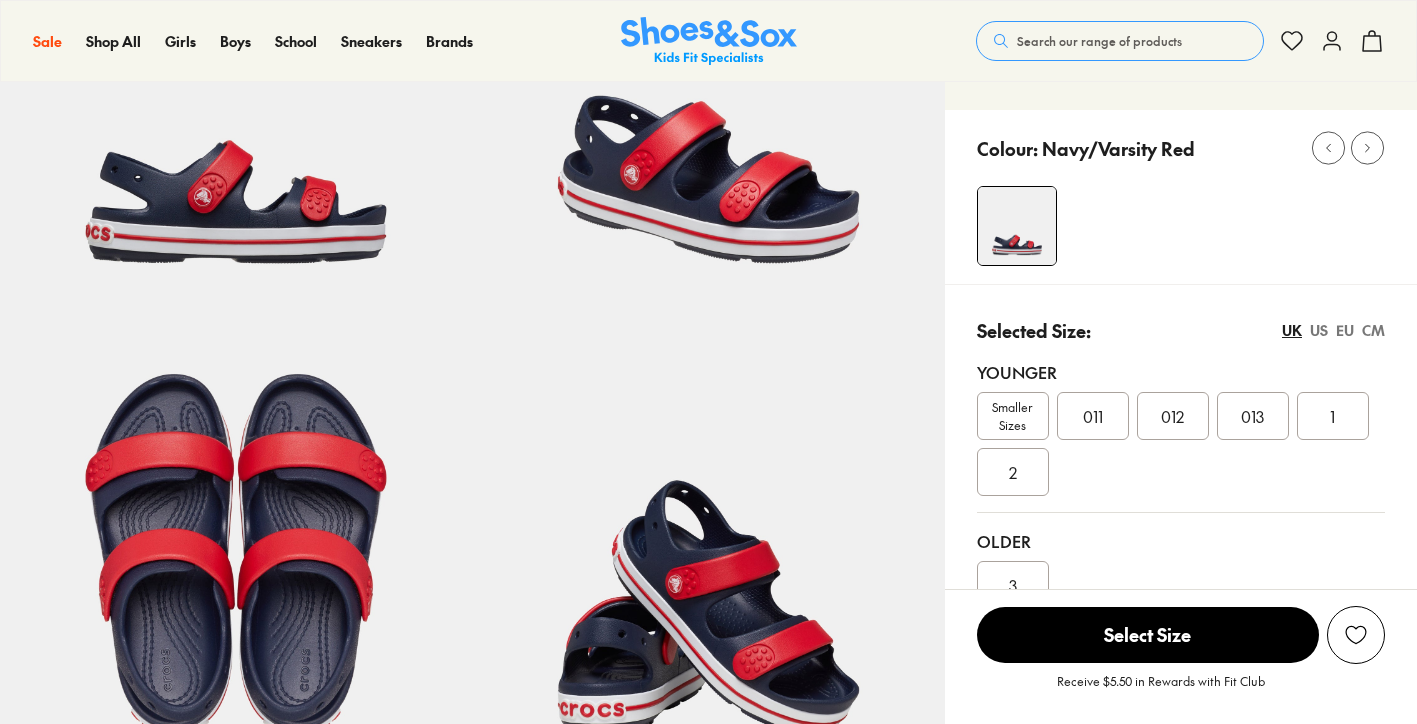 select on "*" 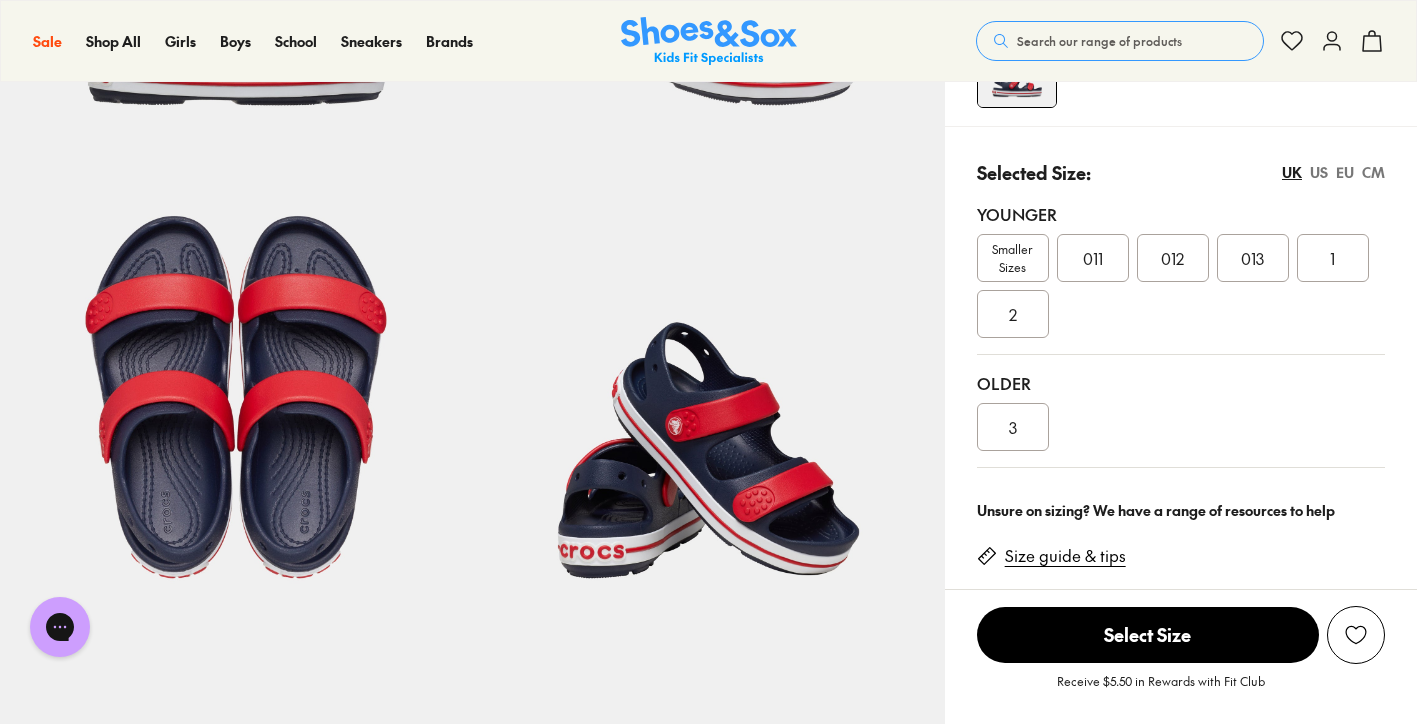 scroll, scrollTop: 408, scrollLeft: 0, axis: vertical 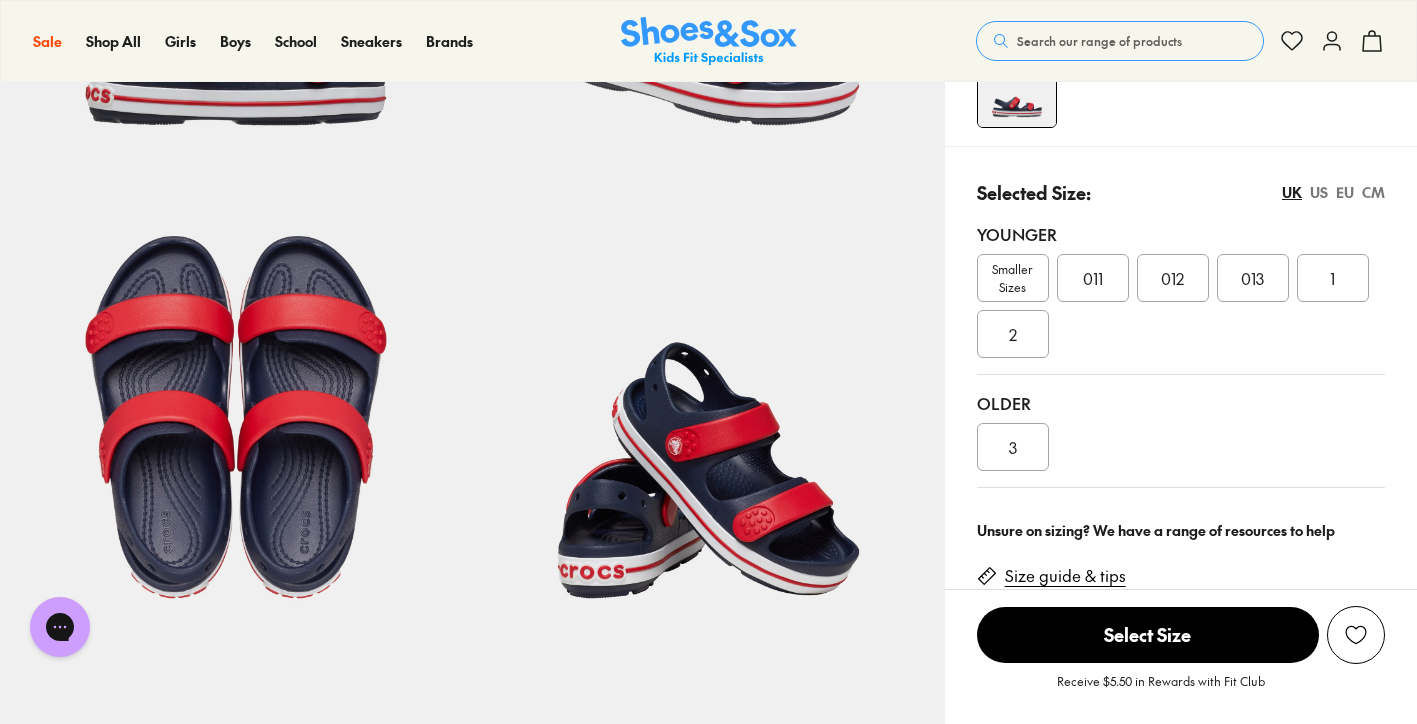 click on "US" at bounding box center (1319, 192) 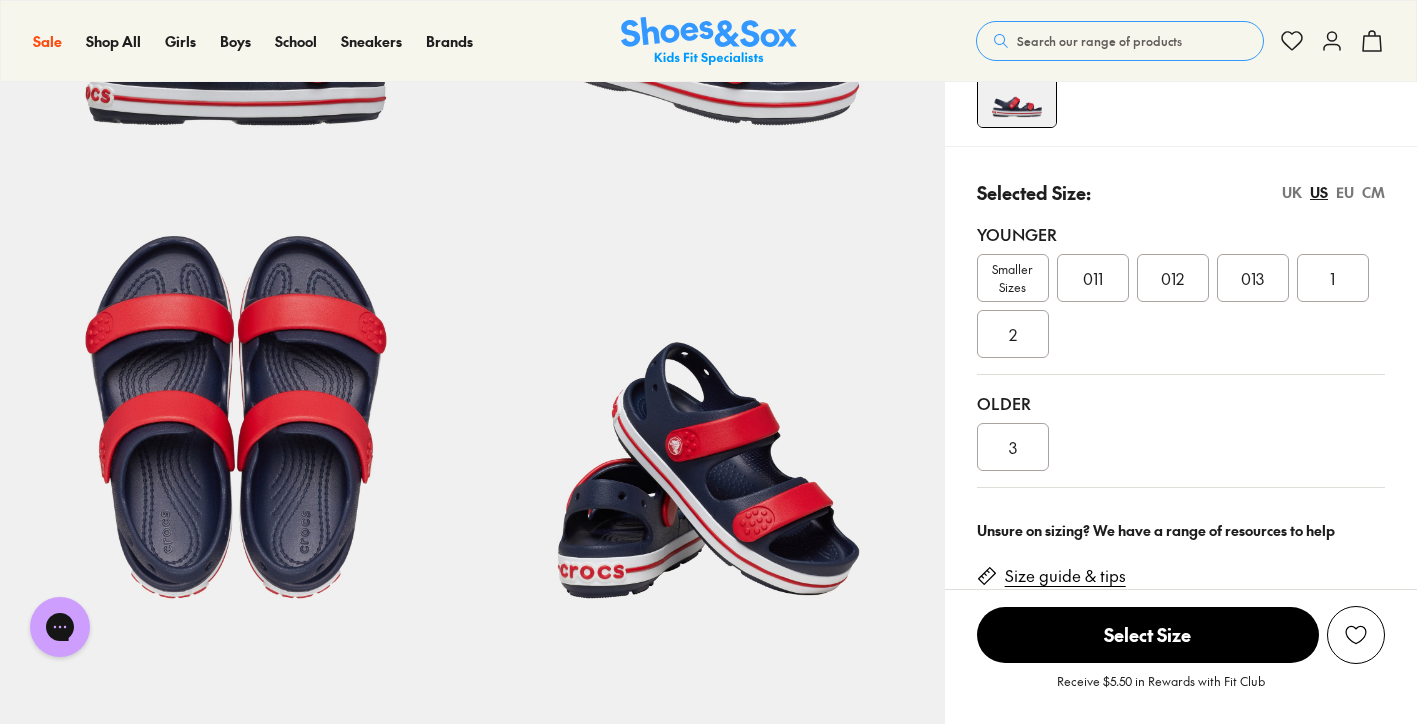 click on "EU" at bounding box center [1345, 192] 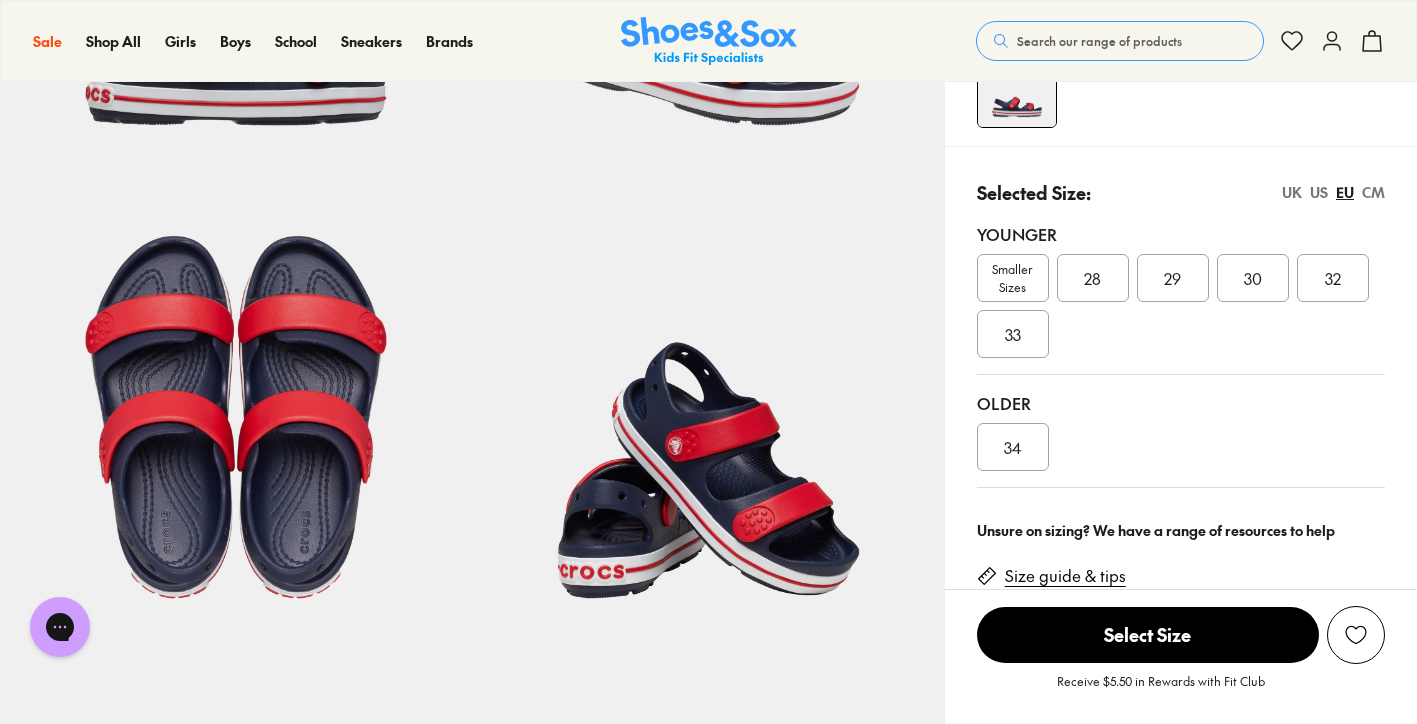 click on "US" at bounding box center [1319, 192] 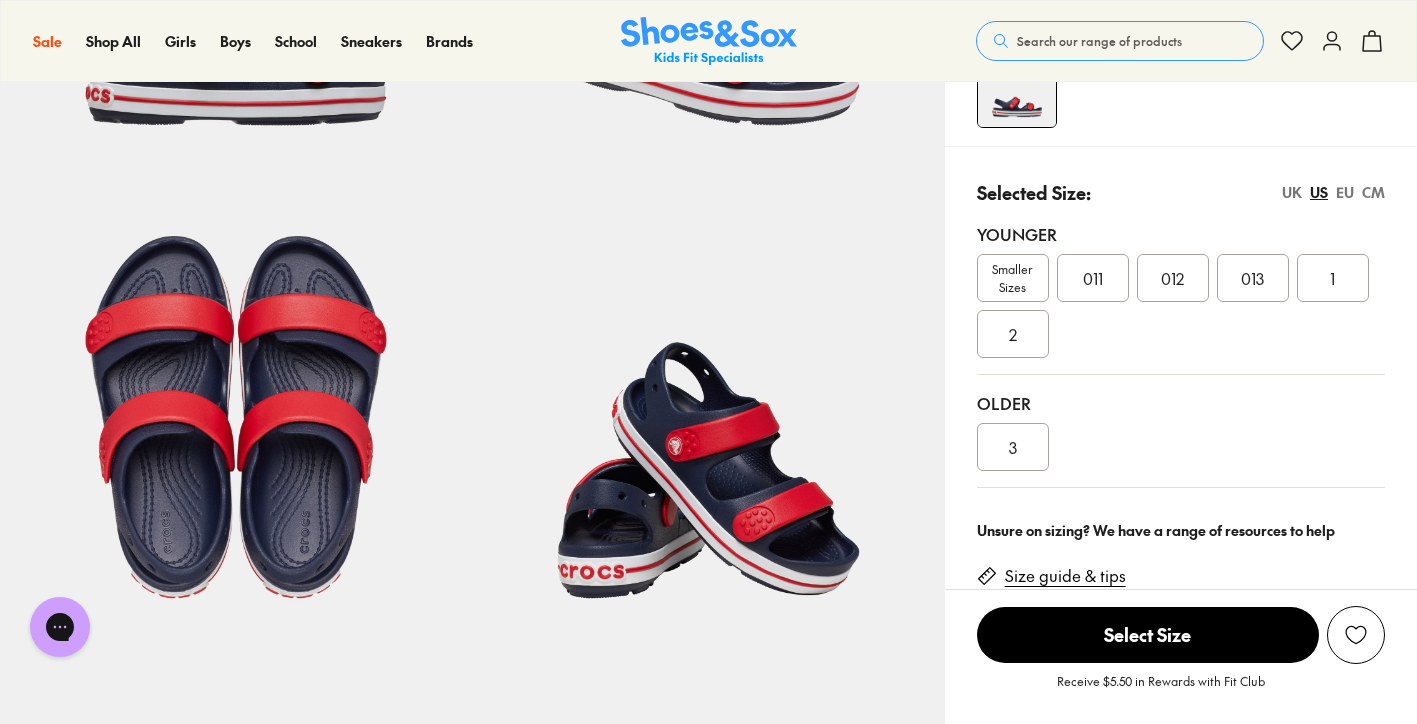 click on "UK" at bounding box center (1292, 192) 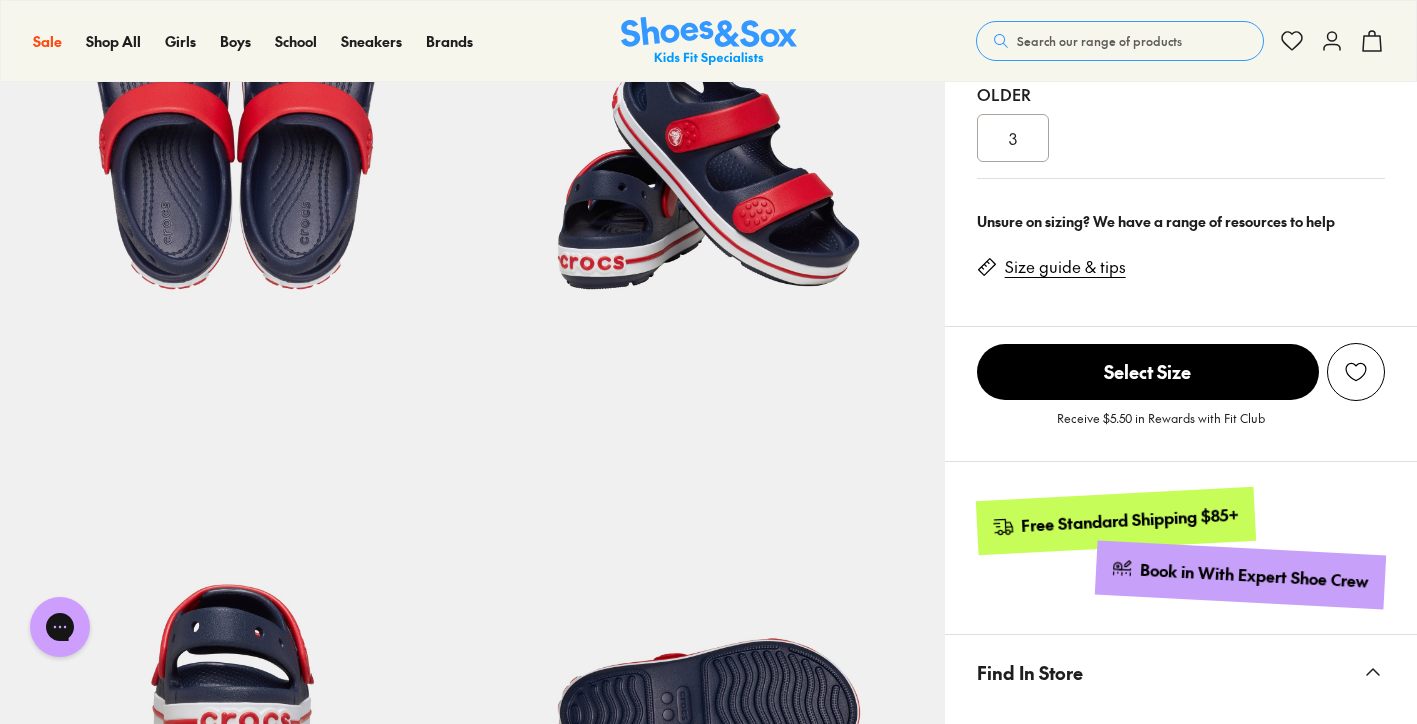 scroll, scrollTop: 722, scrollLeft: 0, axis: vertical 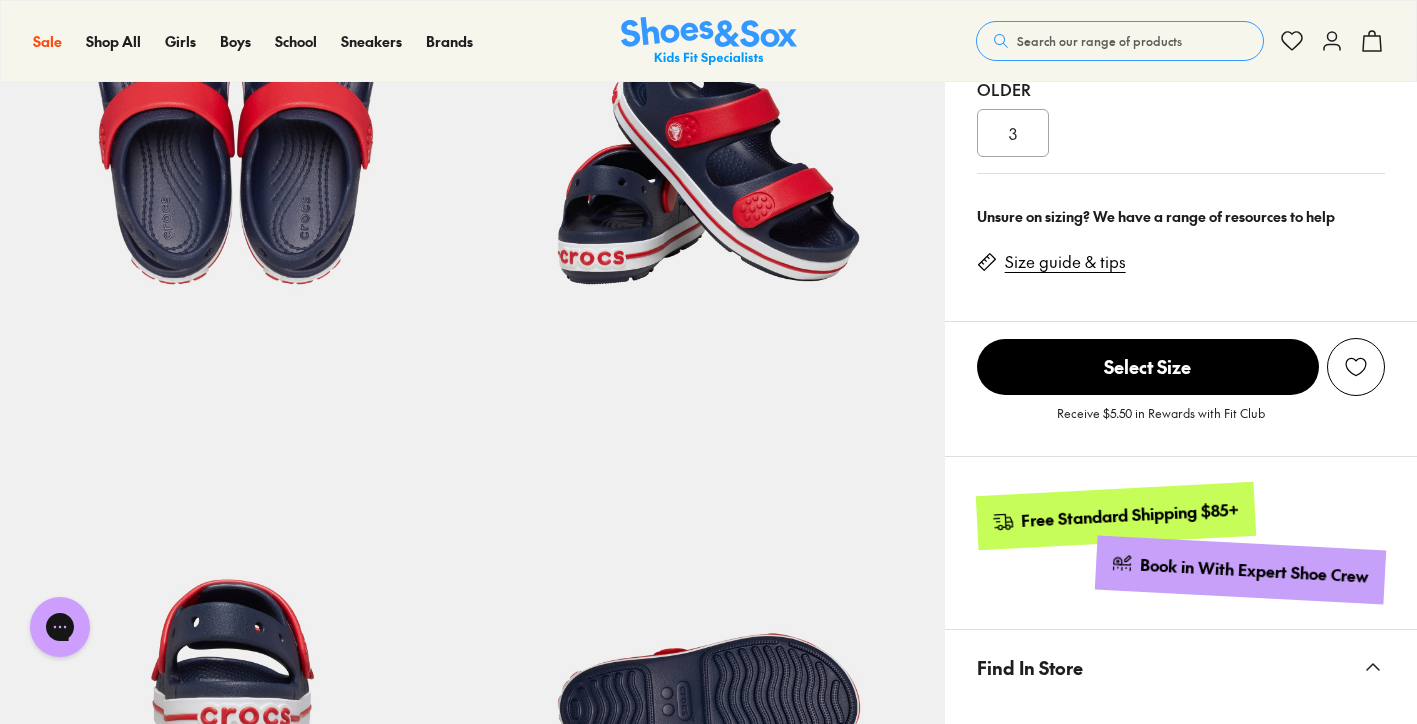 click on "Size guide & tips" at bounding box center (1065, 262) 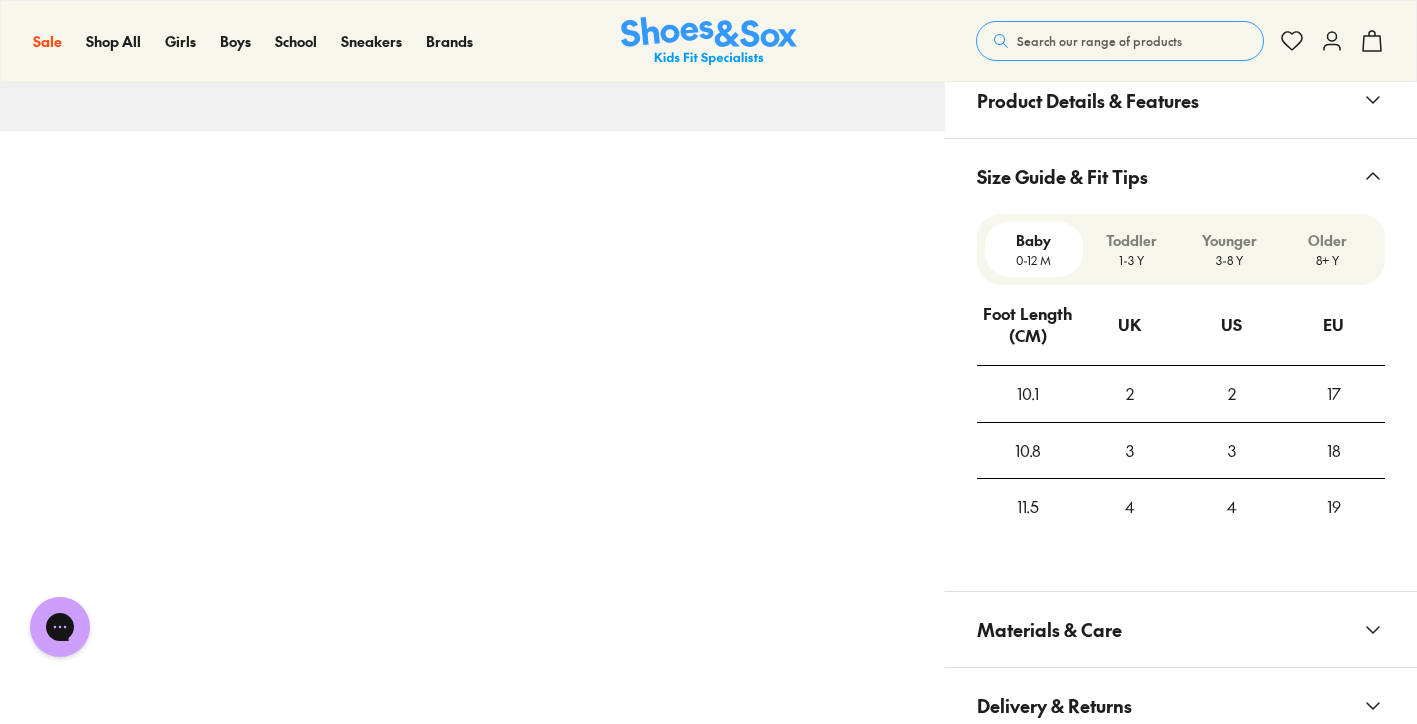 scroll, scrollTop: 1544, scrollLeft: 0, axis: vertical 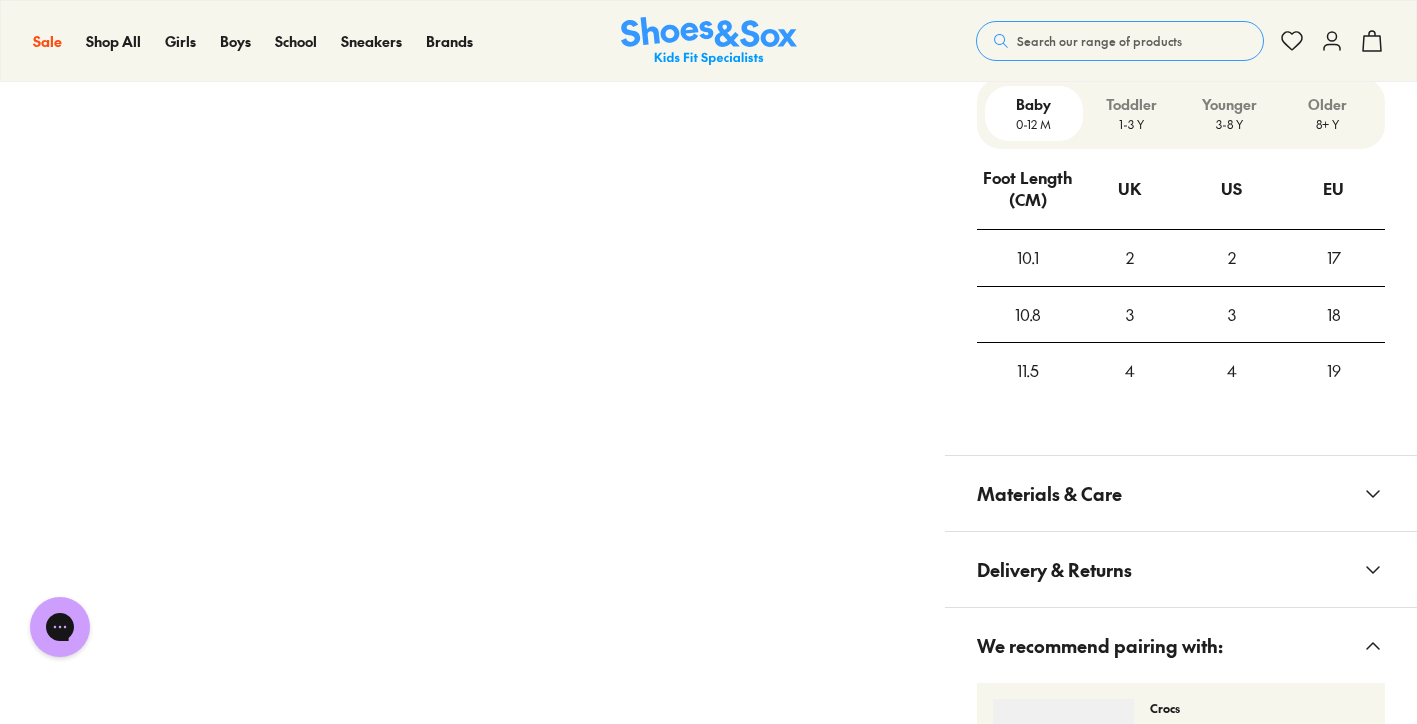 click on "1-3 Y" at bounding box center (1132, 124) 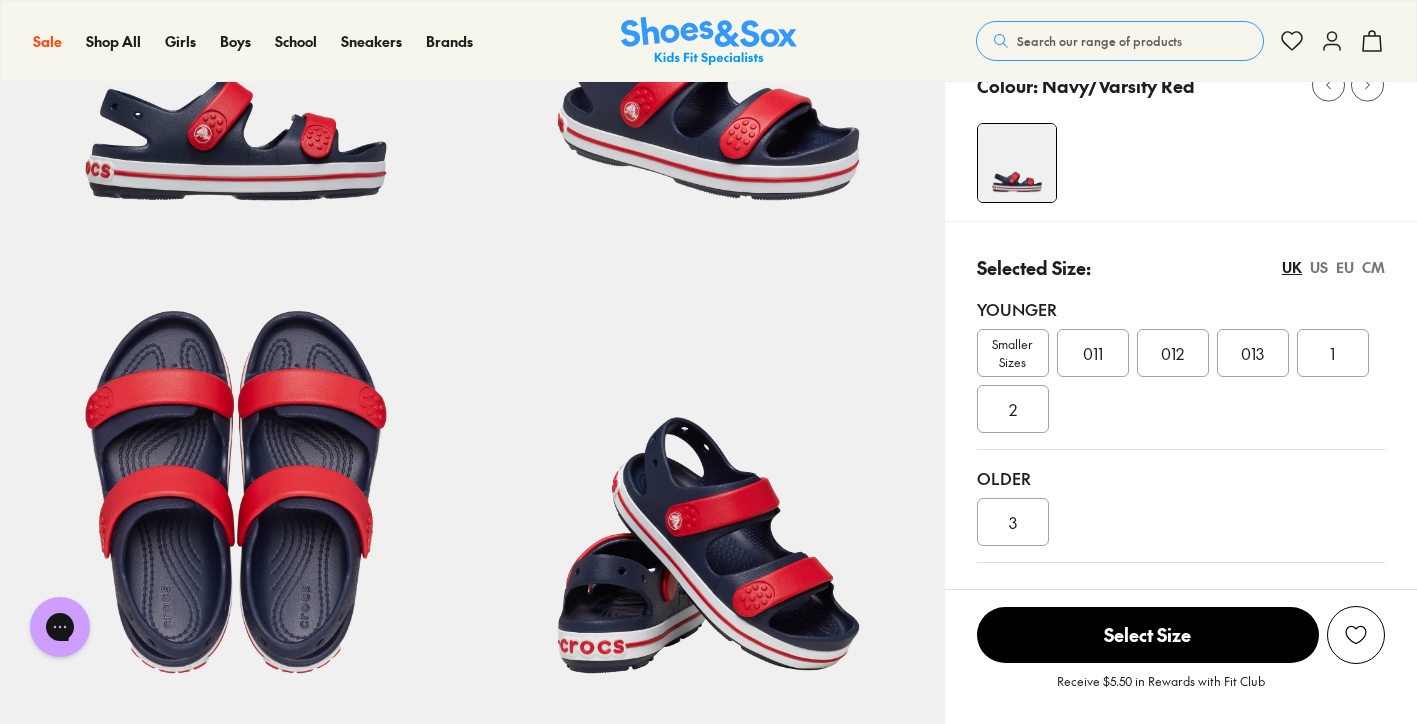 scroll, scrollTop: 349, scrollLeft: 0, axis: vertical 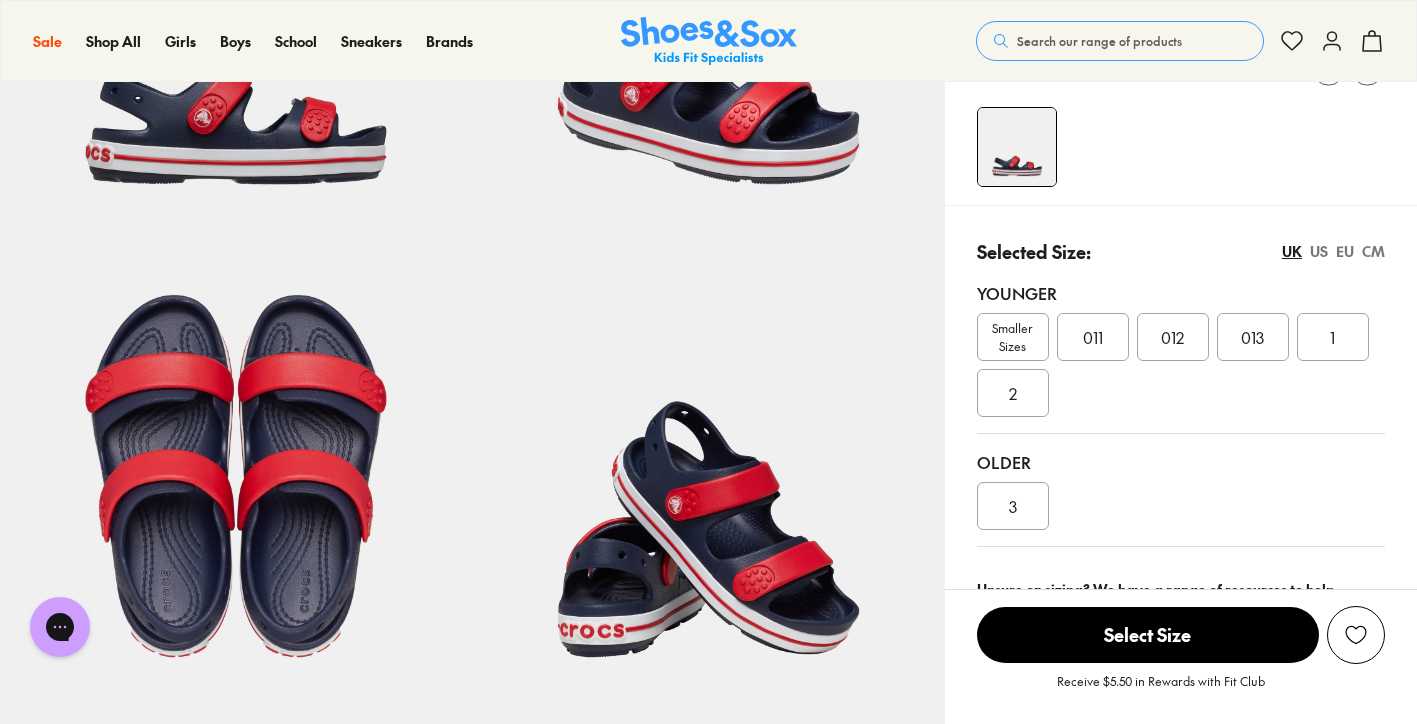 click on "US" at bounding box center (1319, 251) 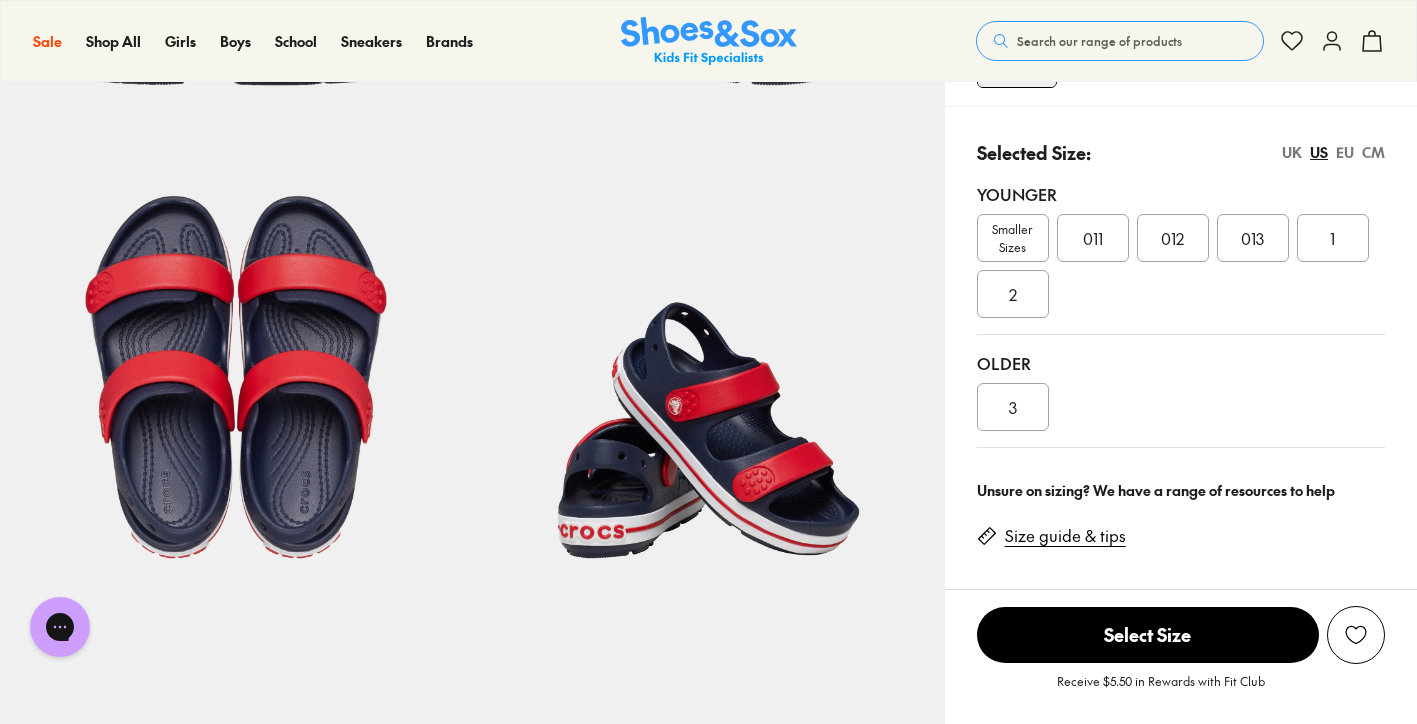 scroll, scrollTop: 451, scrollLeft: 0, axis: vertical 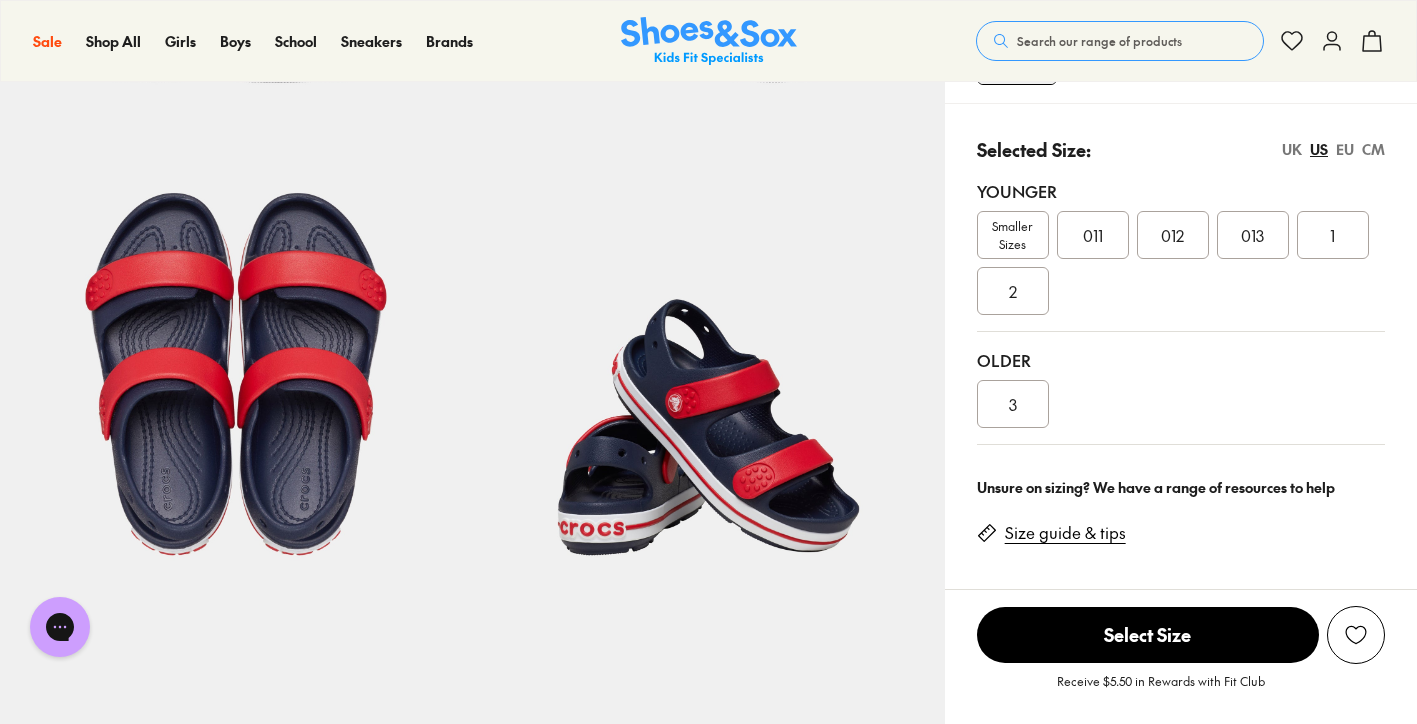 click on "EU" at bounding box center (1345, 149) 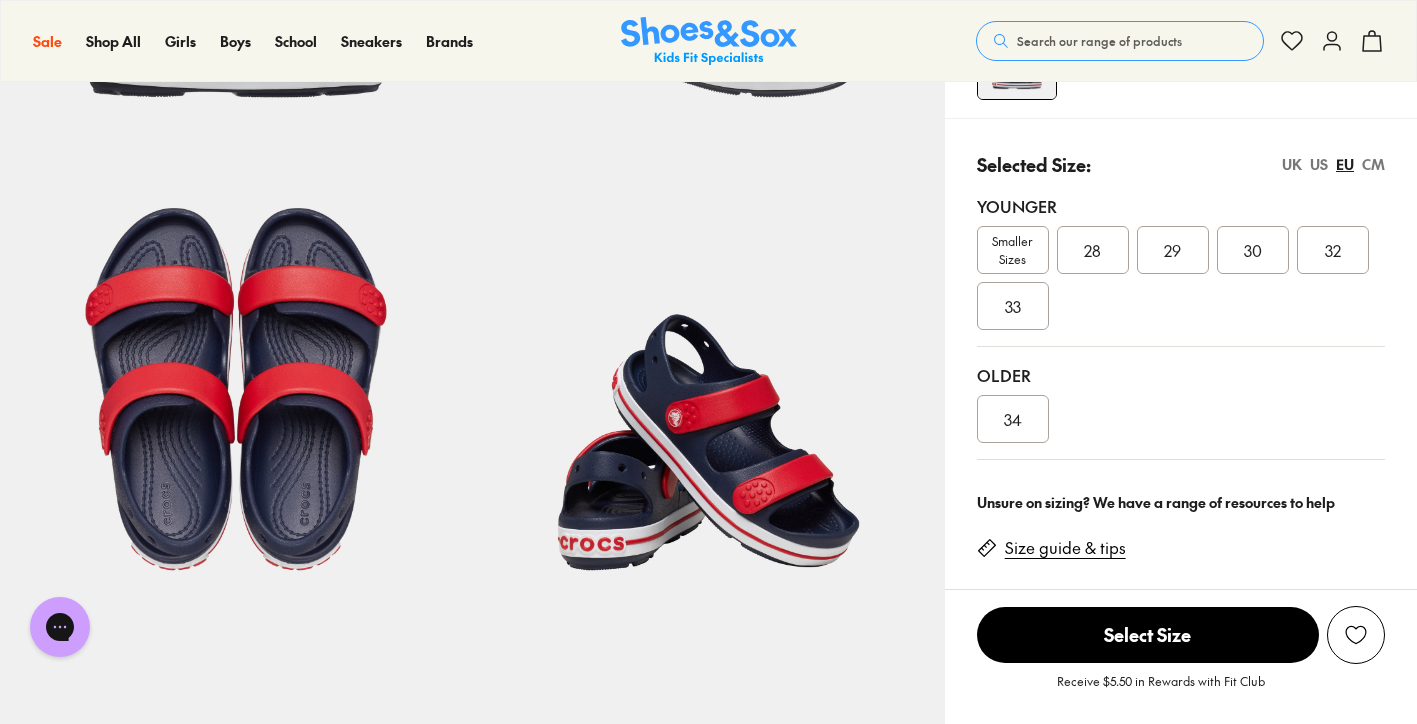 scroll, scrollTop: 433, scrollLeft: 0, axis: vertical 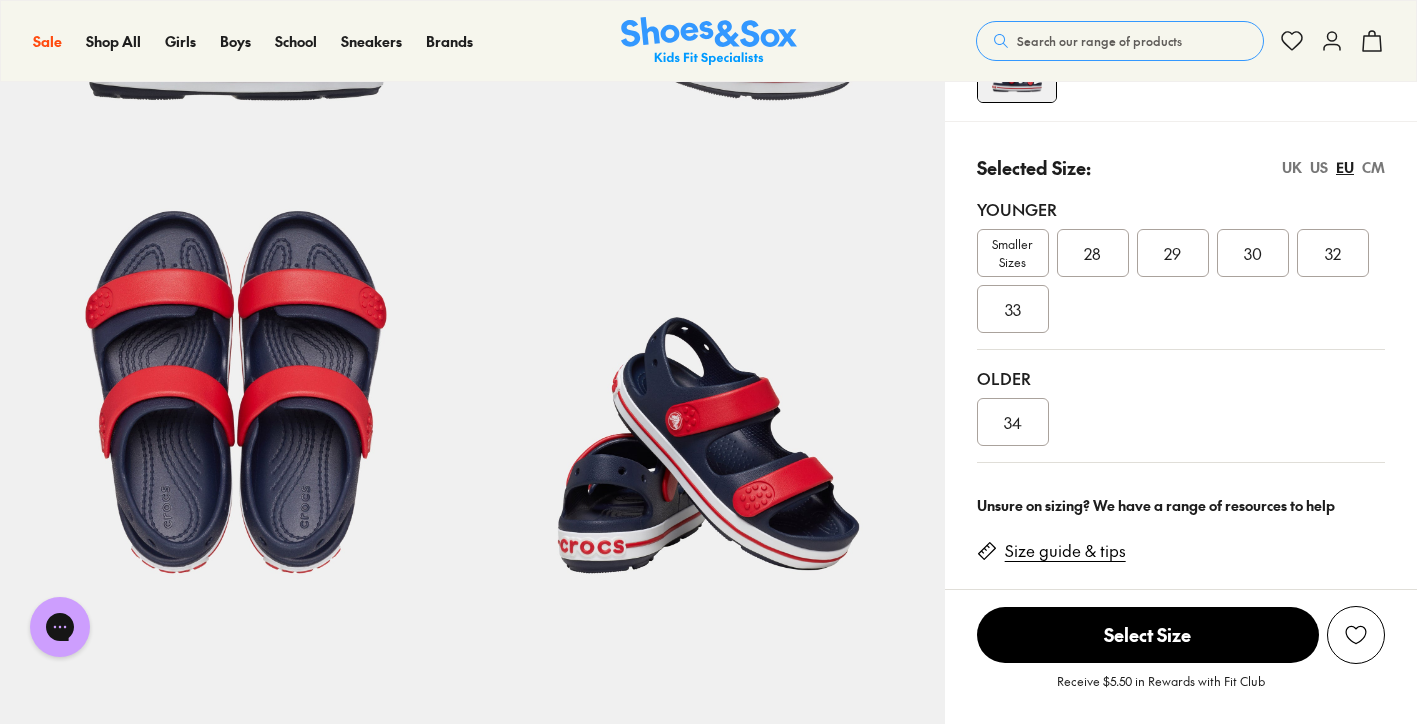 click on "Smaller Sizes" at bounding box center [1013, 253] 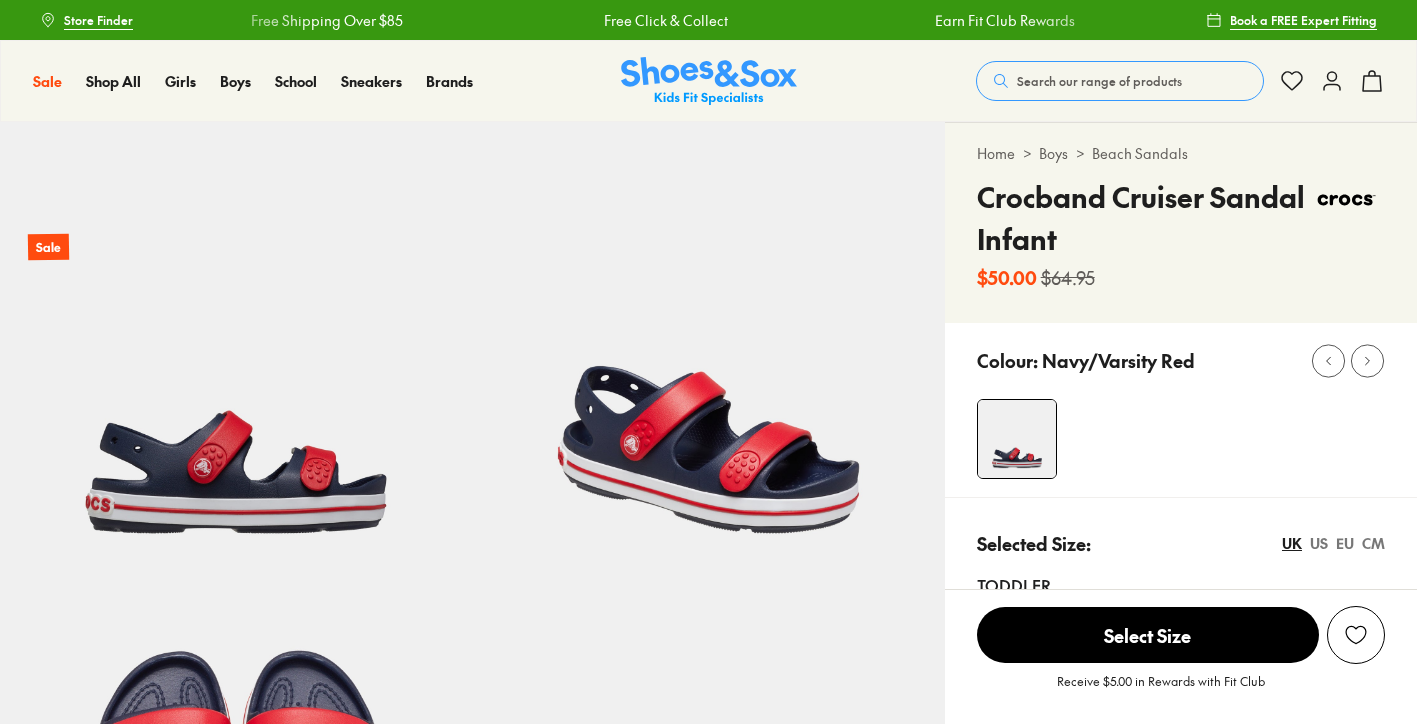 scroll, scrollTop: 297, scrollLeft: 0, axis: vertical 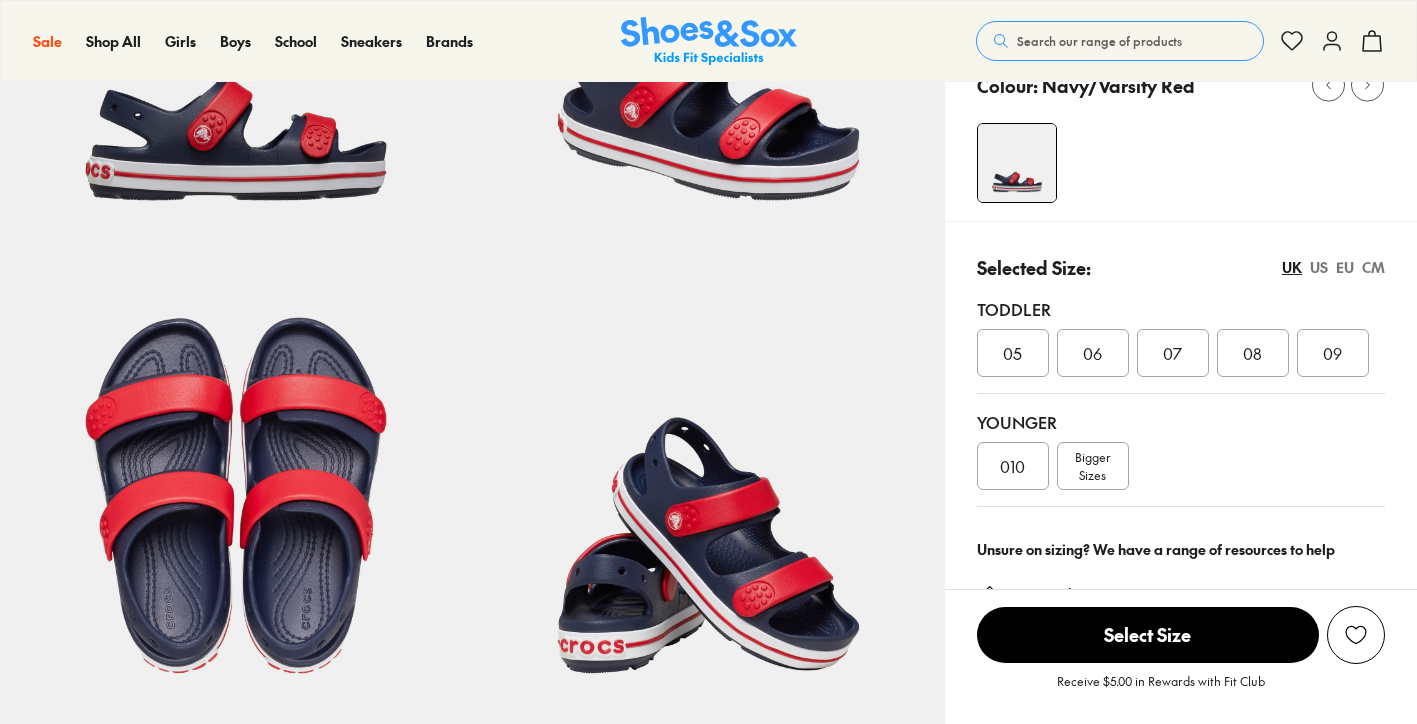 select on "*" 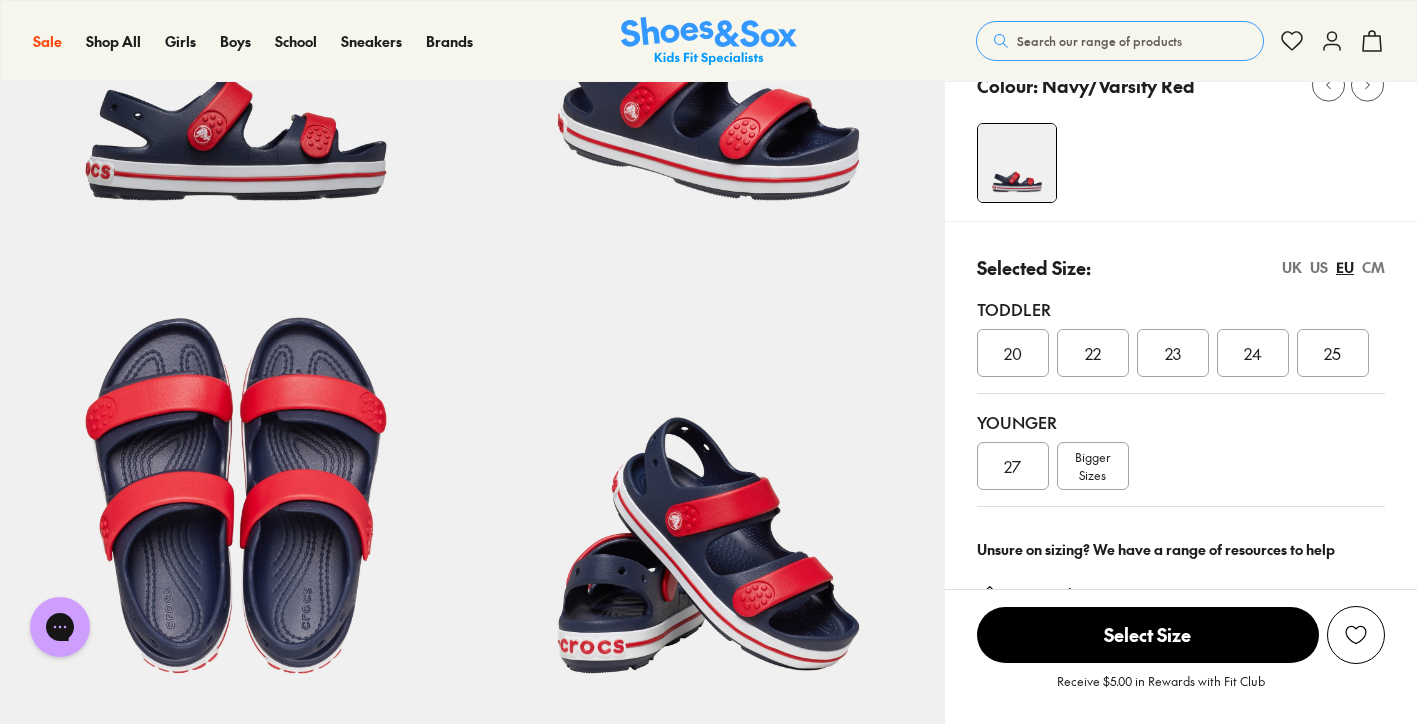 scroll, scrollTop: 0, scrollLeft: 0, axis: both 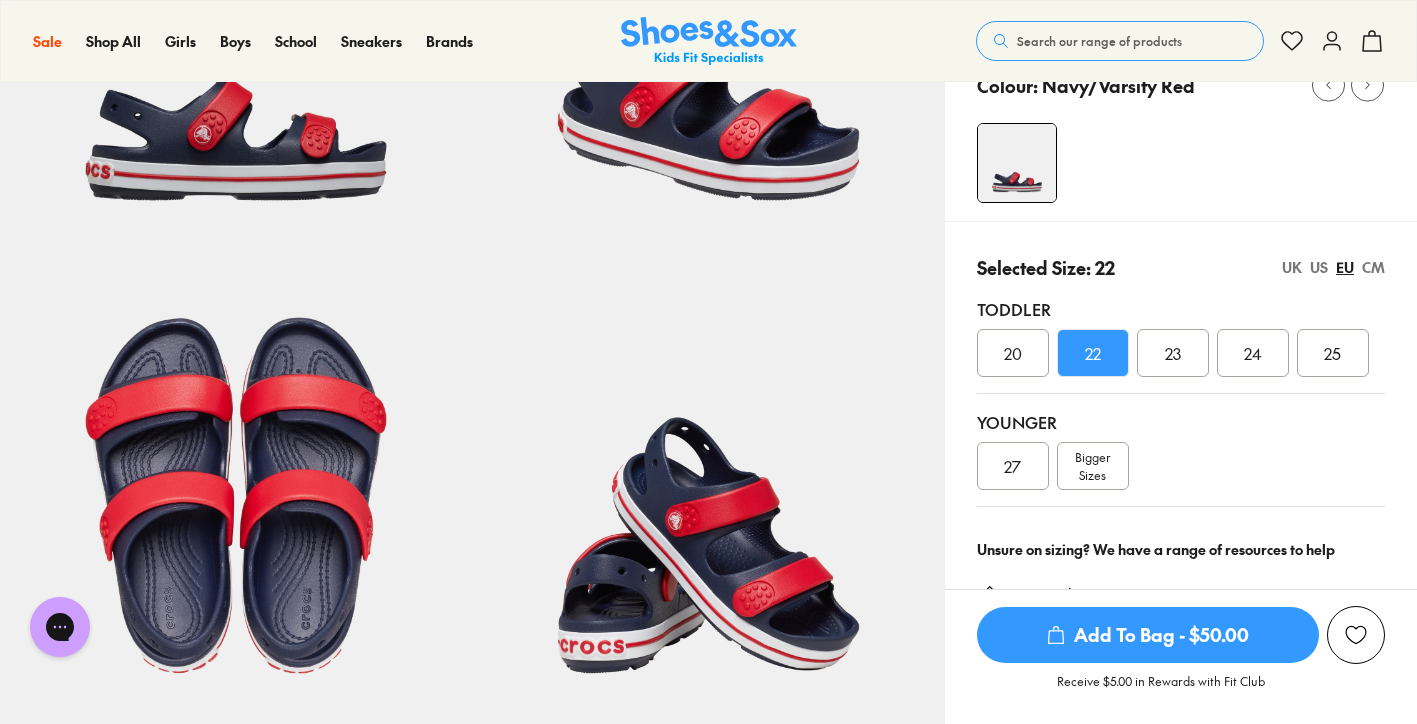 click on "Add To Bag - $50.00" at bounding box center (1148, 635) 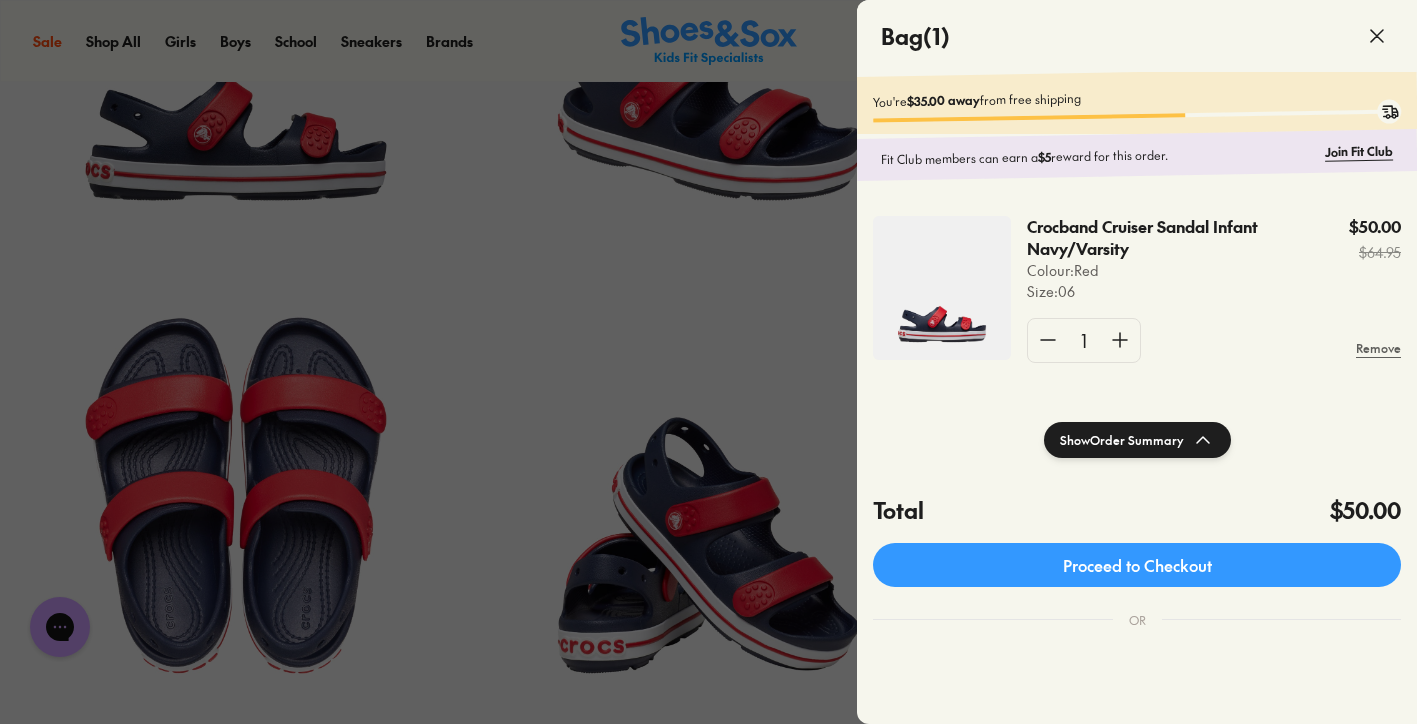 click 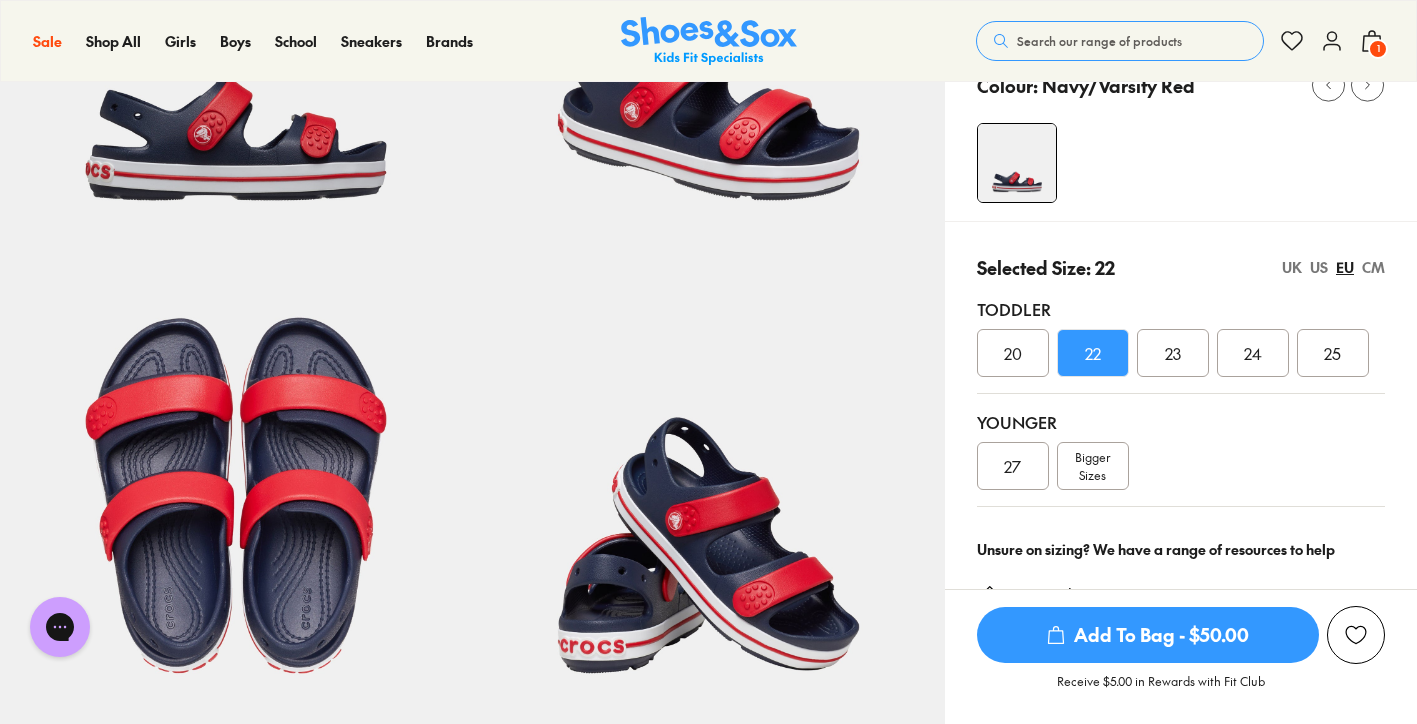 click on "23" at bounding box center [1173, 353] 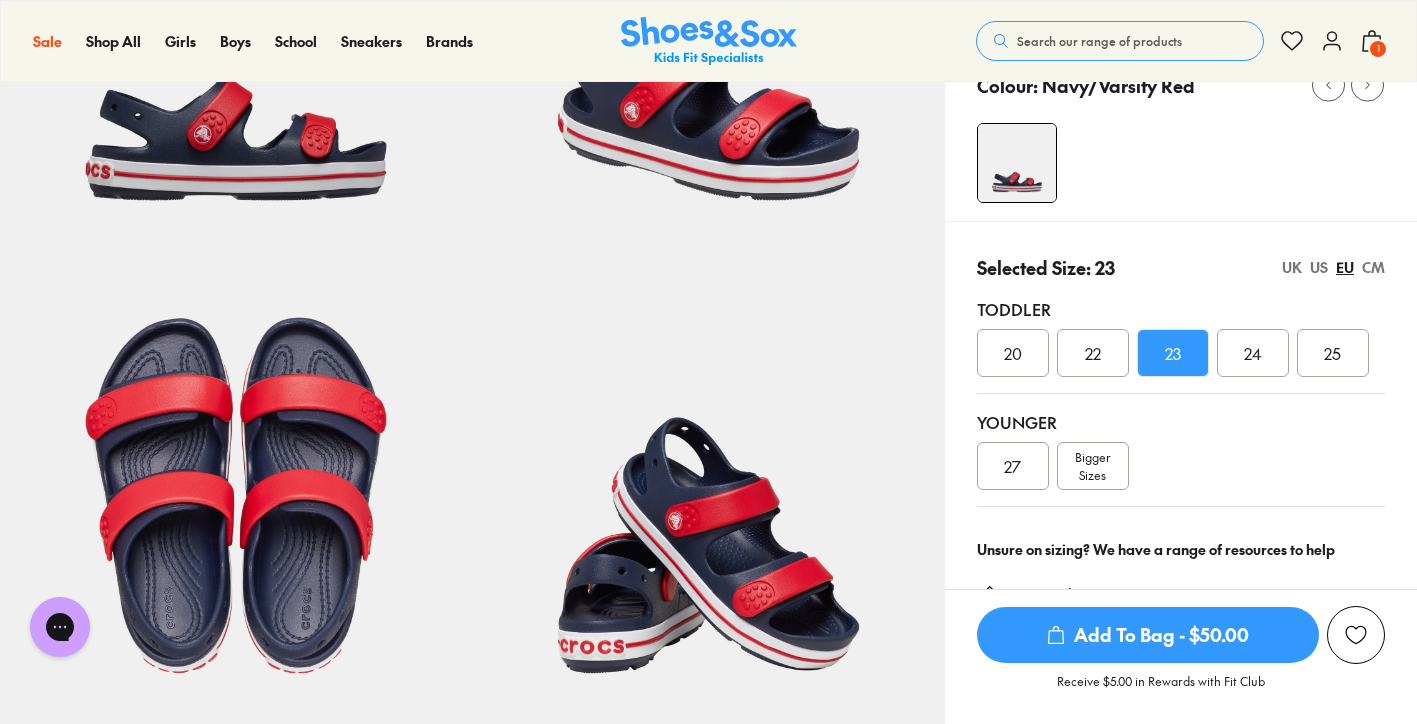 click on "Add To Bag - $50.00" at bounding box center [1148, 635] 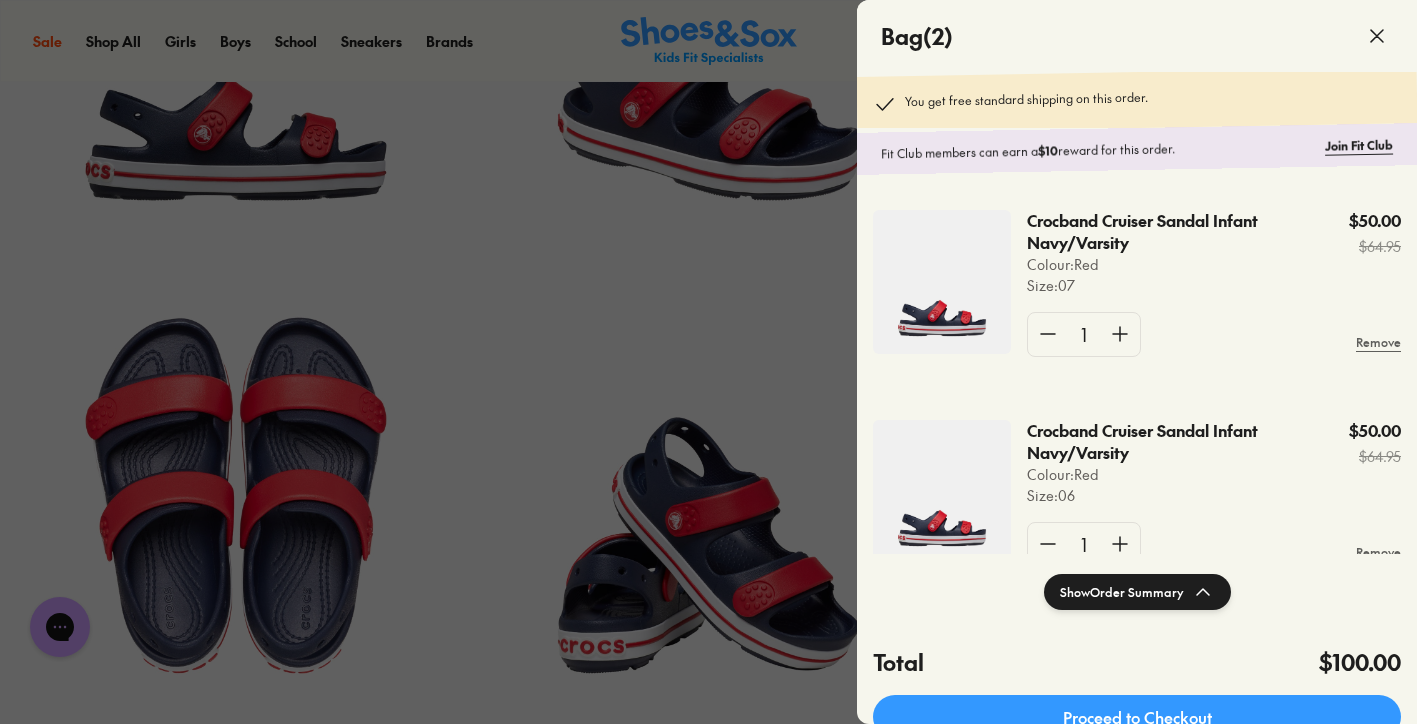 click 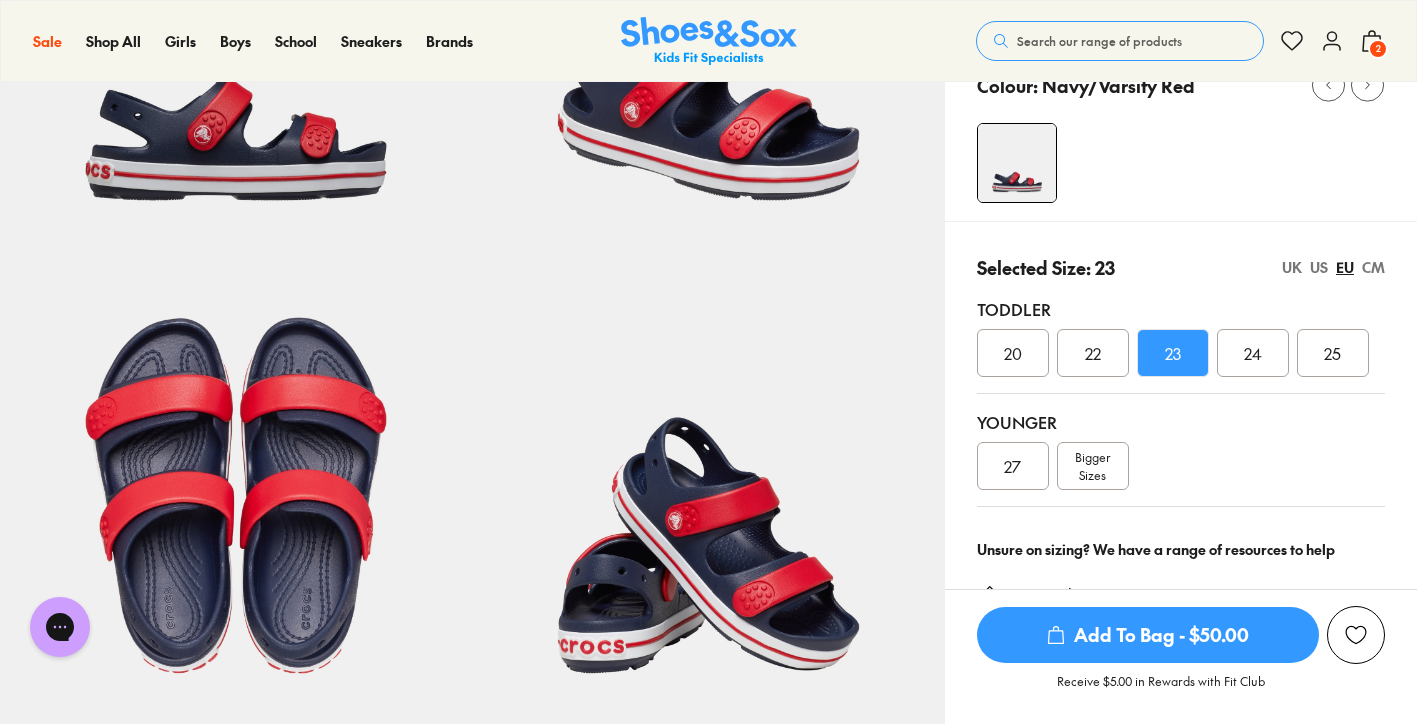 click on "2" at bounding box center (1378, 49) 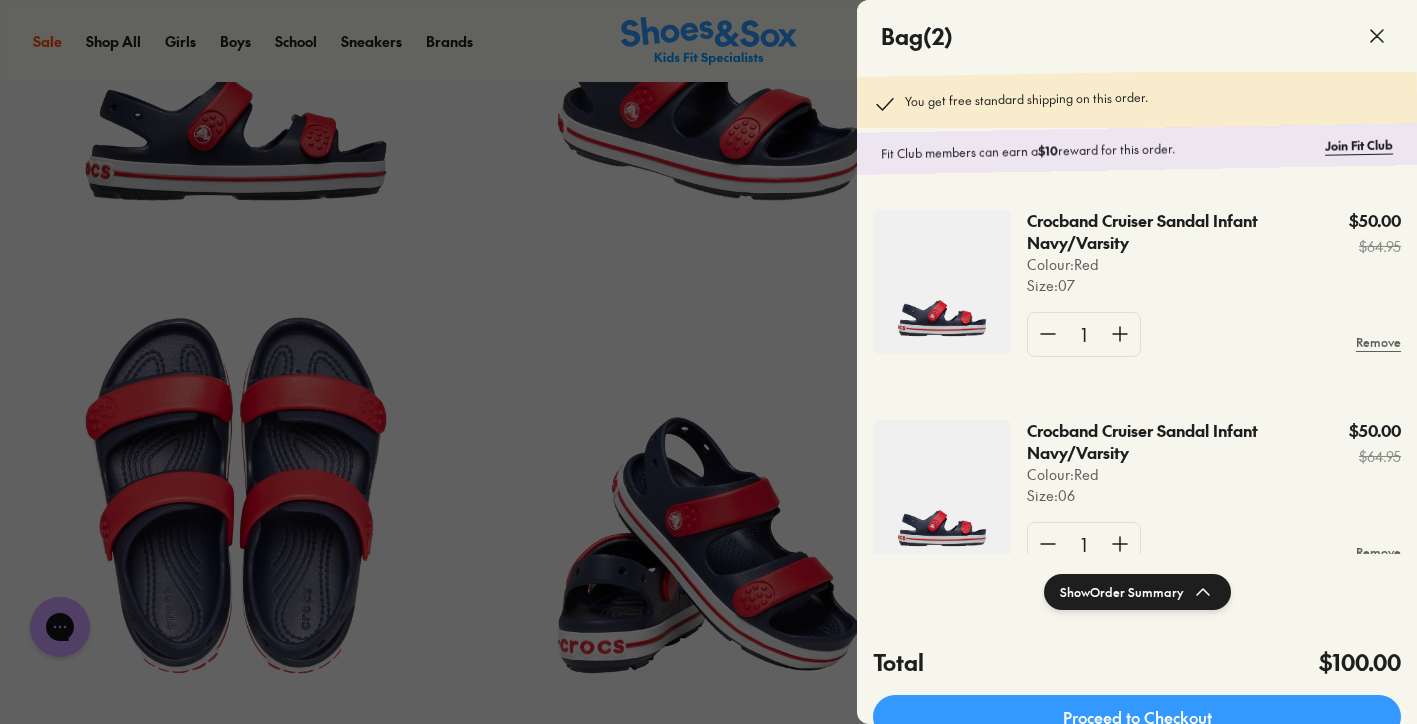 click 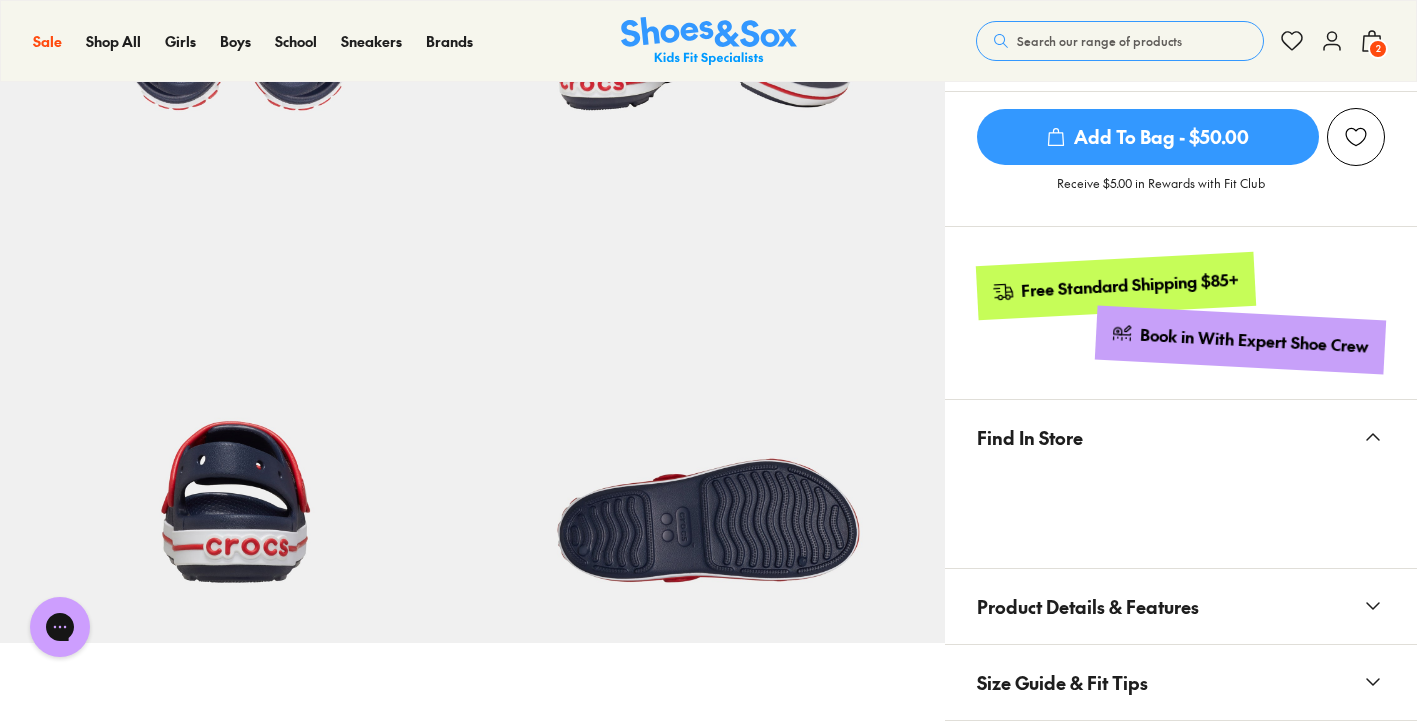 scroll, scrollTop: 682, scrollLeft: 0, axis: vertical 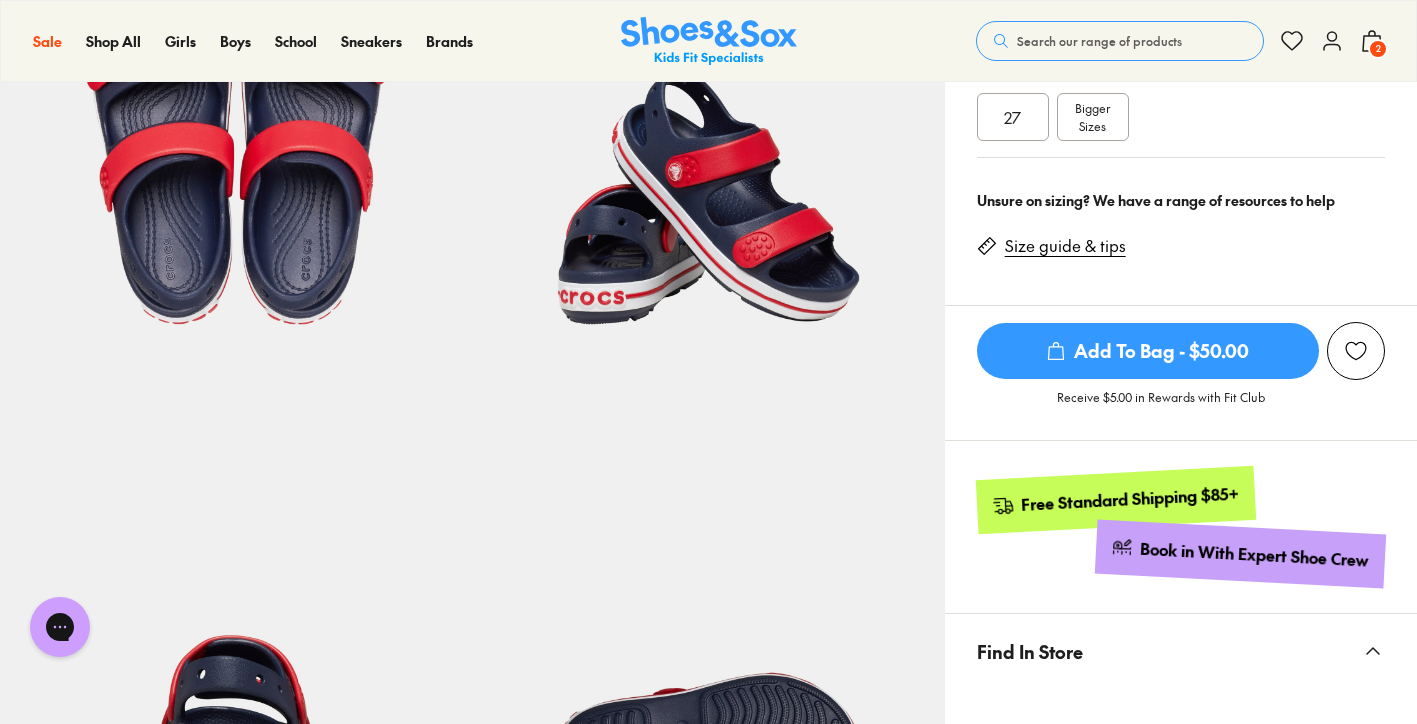 click on "Size guide & tips" at bounding box center (1065, 246) 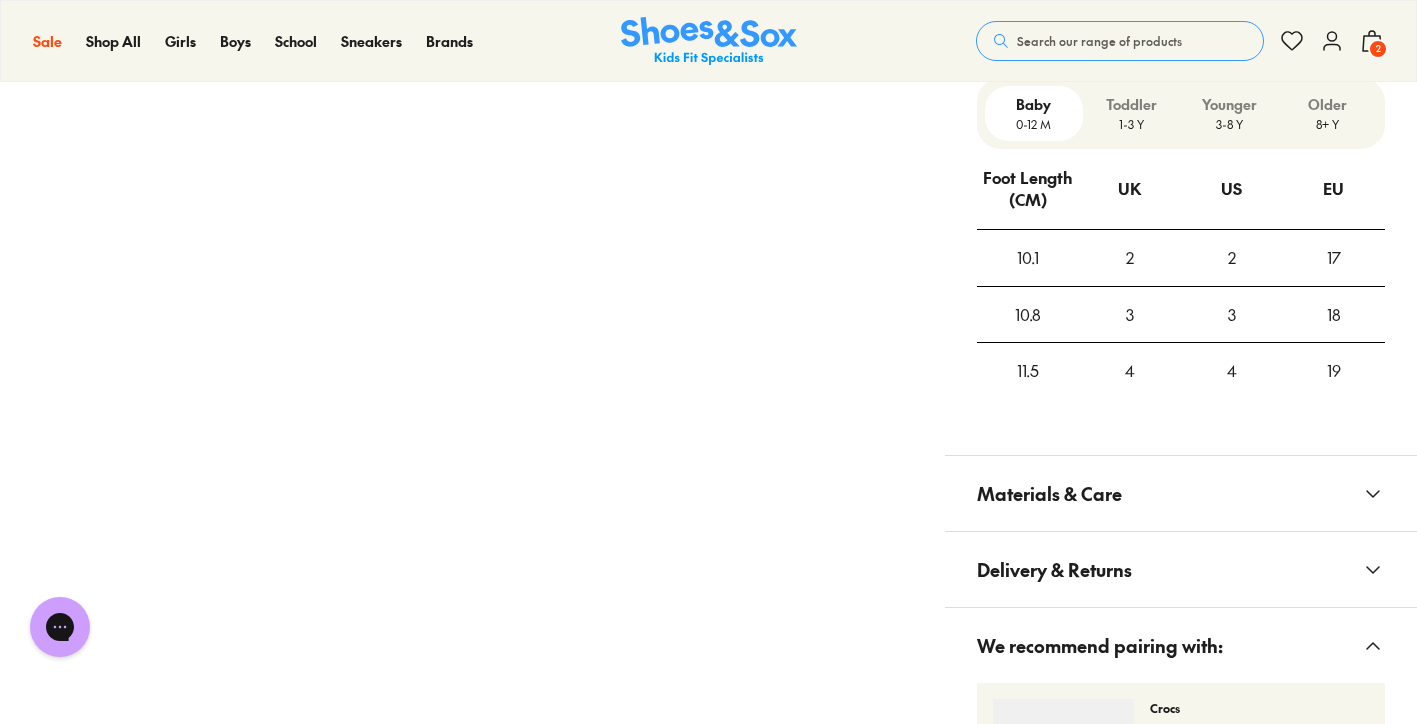 scroll, scrollTop: 1497, scrollLeft: 0, axis: vertical 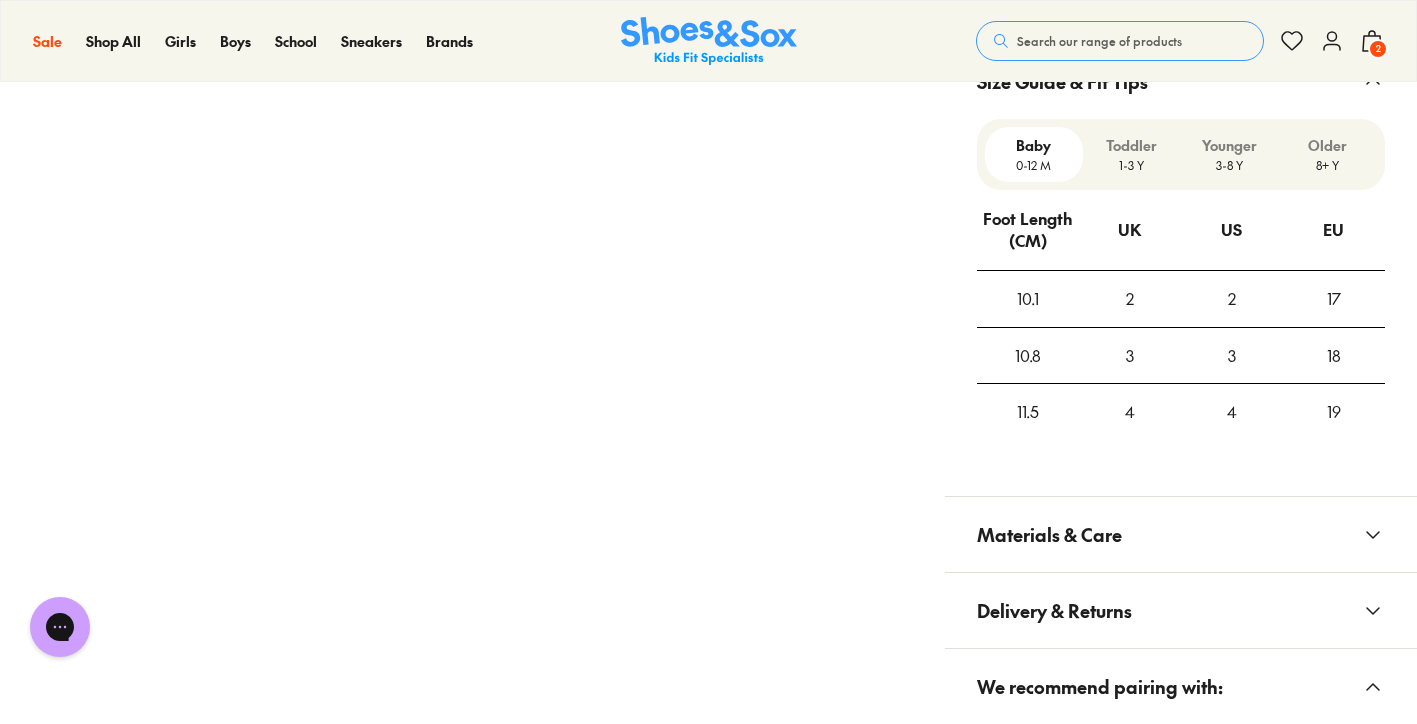 click on "Toddler" at bounding box center [1132, 145] 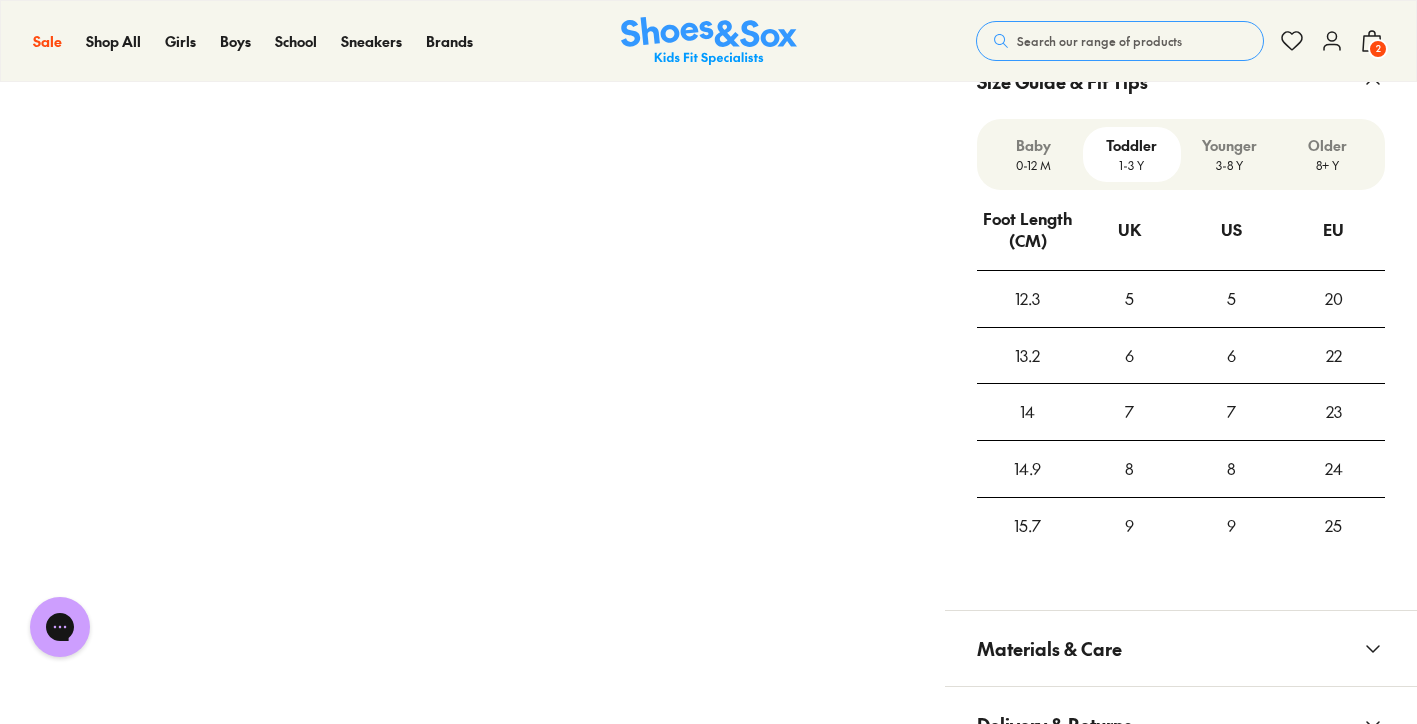 click on "2" at bounding box center [1378, 49] 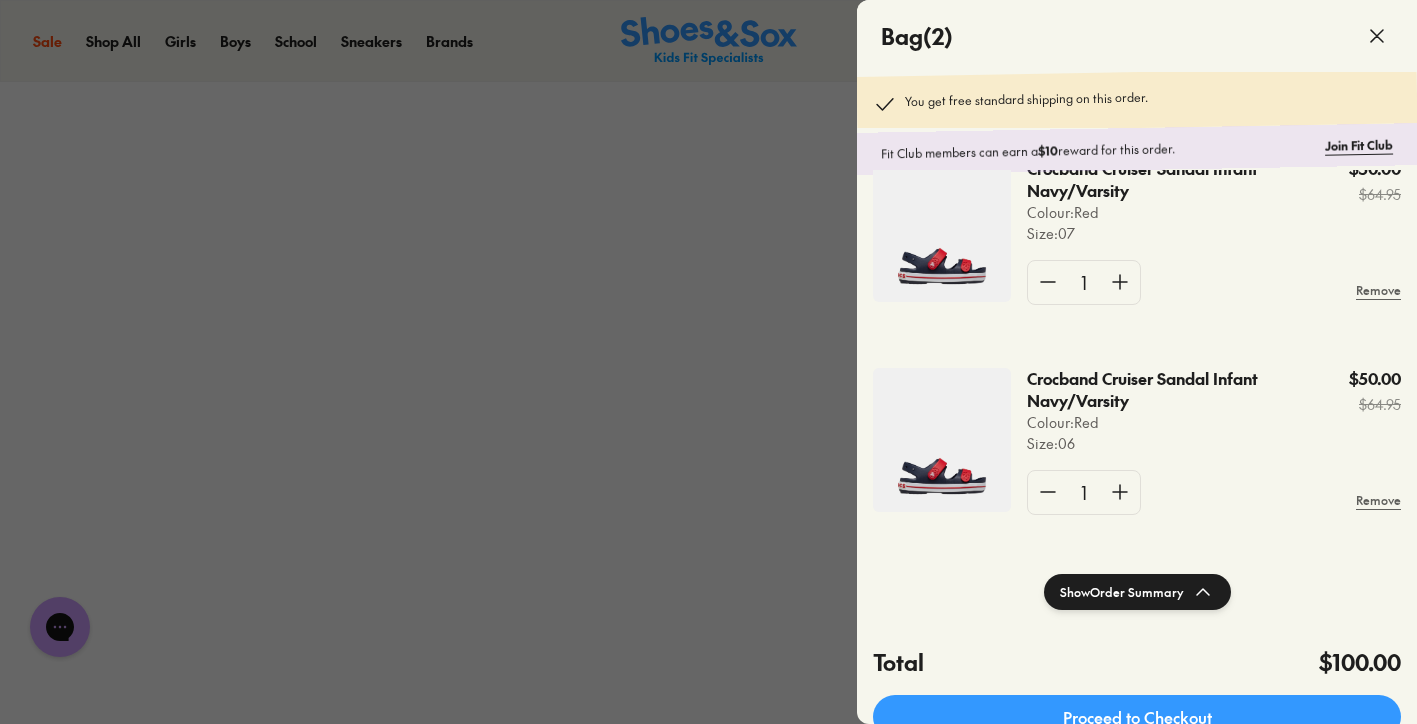 scroll, scrollTop: 56, scrollLeft: 0, axis: vertical 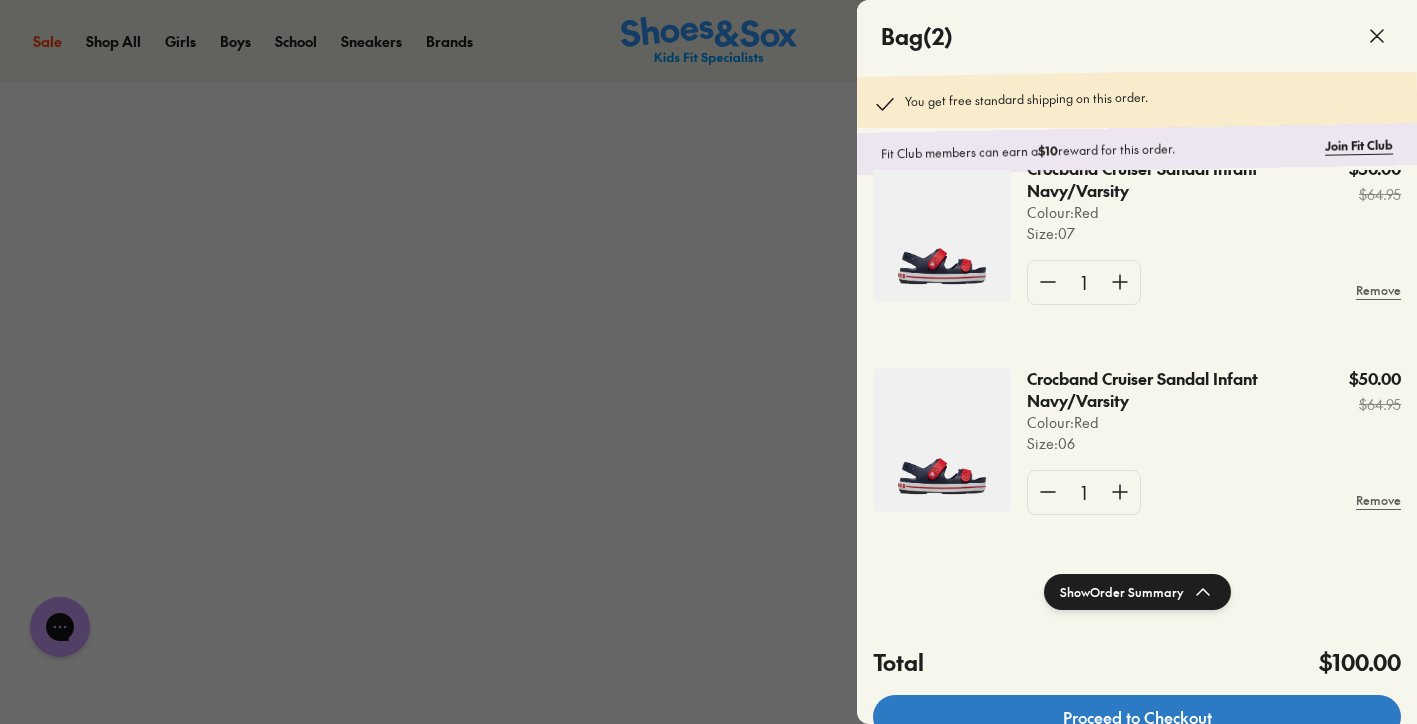 click on "Proceed to Checkout" 